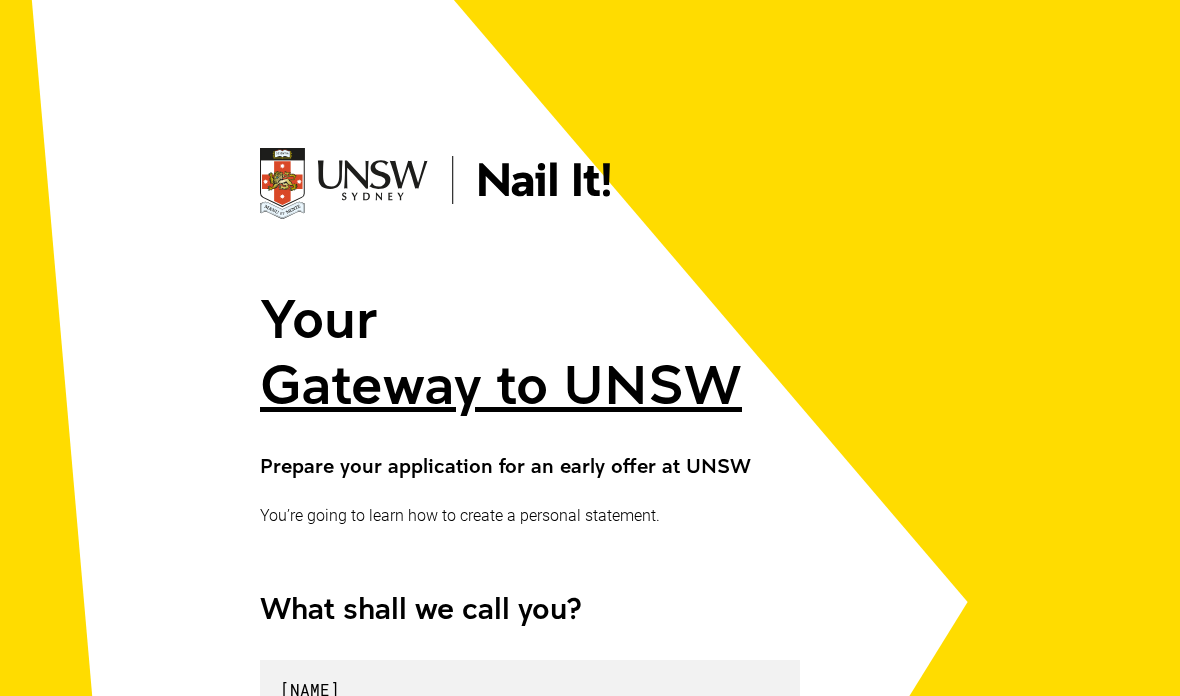 scroll, scrollTop: 351, scrollLeft: 0, axis: vertical 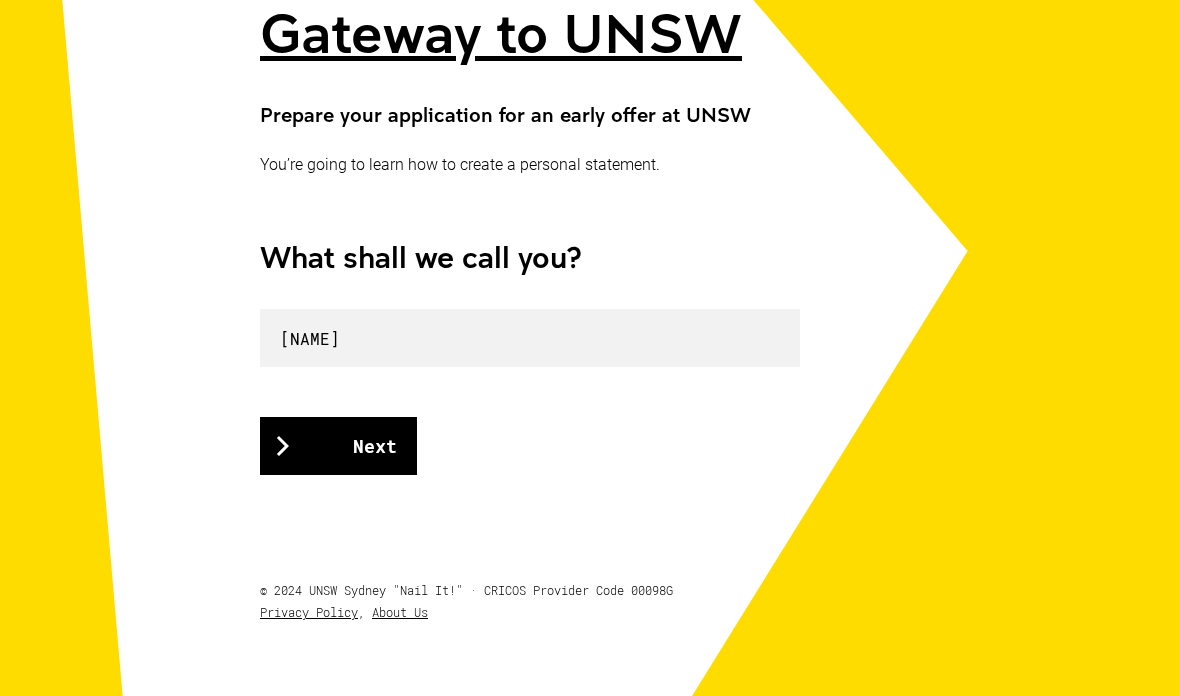 click on "Next" at bounding box center [338, 446] 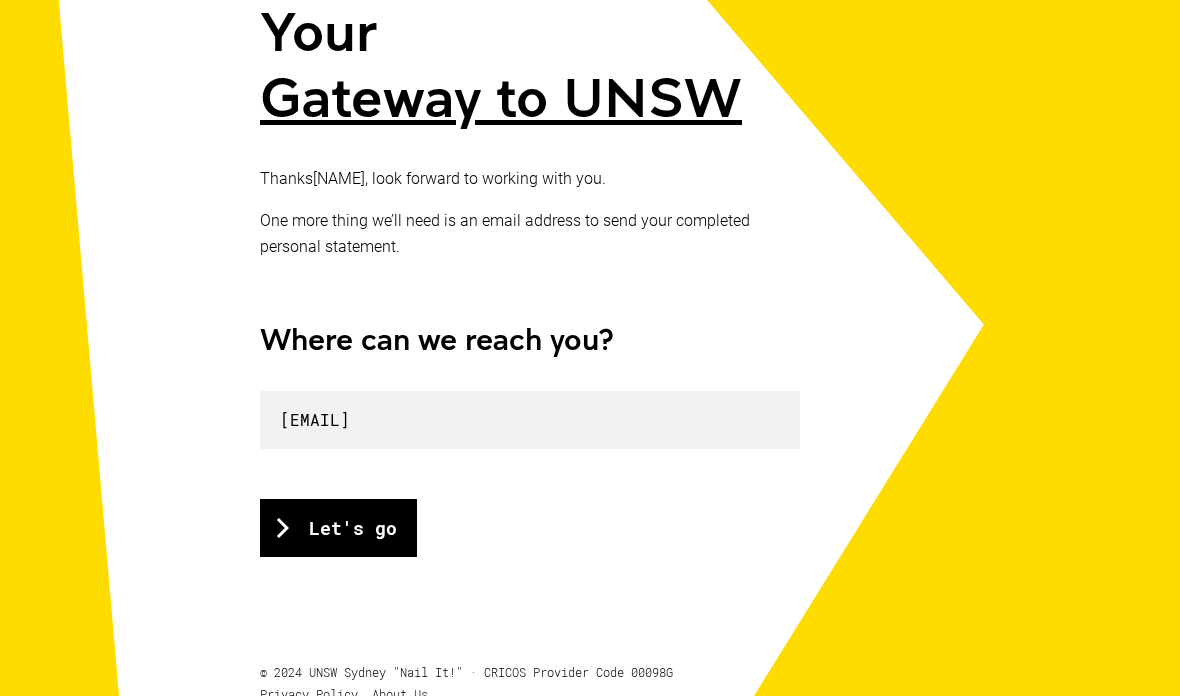 scroll, scrollTop: 287, scrollLeft: 0, axis: vertical 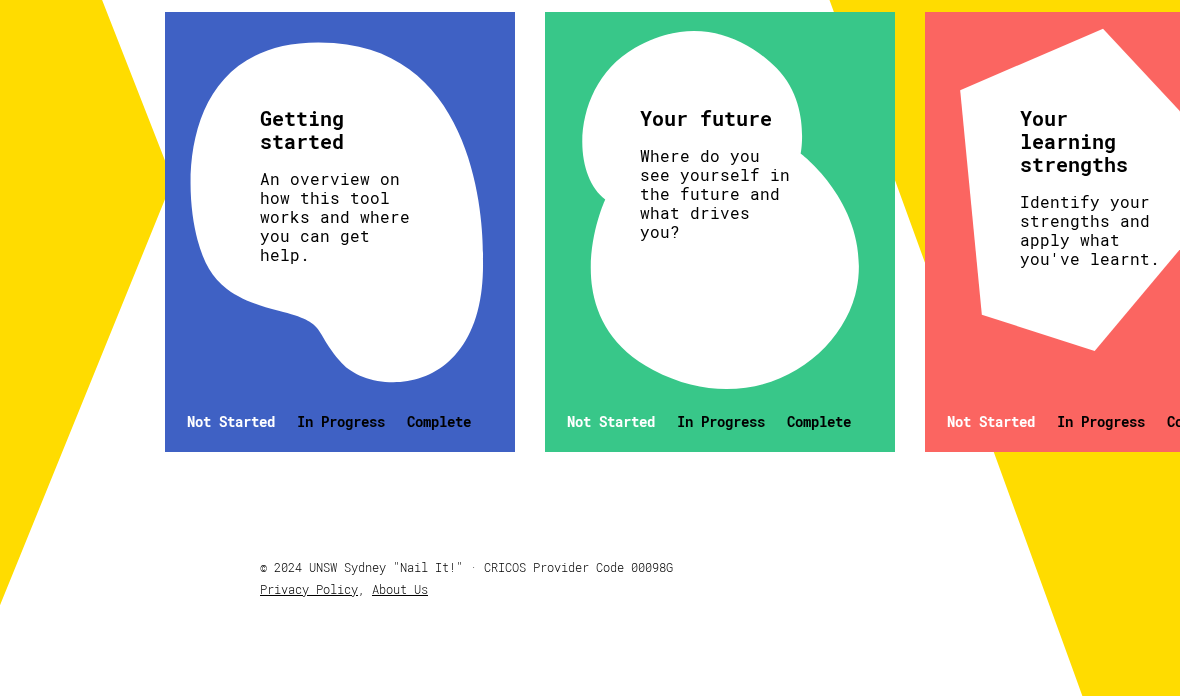 click on "Getting started An overview on how this tool works and where you can get help. Not Started In Progress Complete" at bounding box center (340, 232) 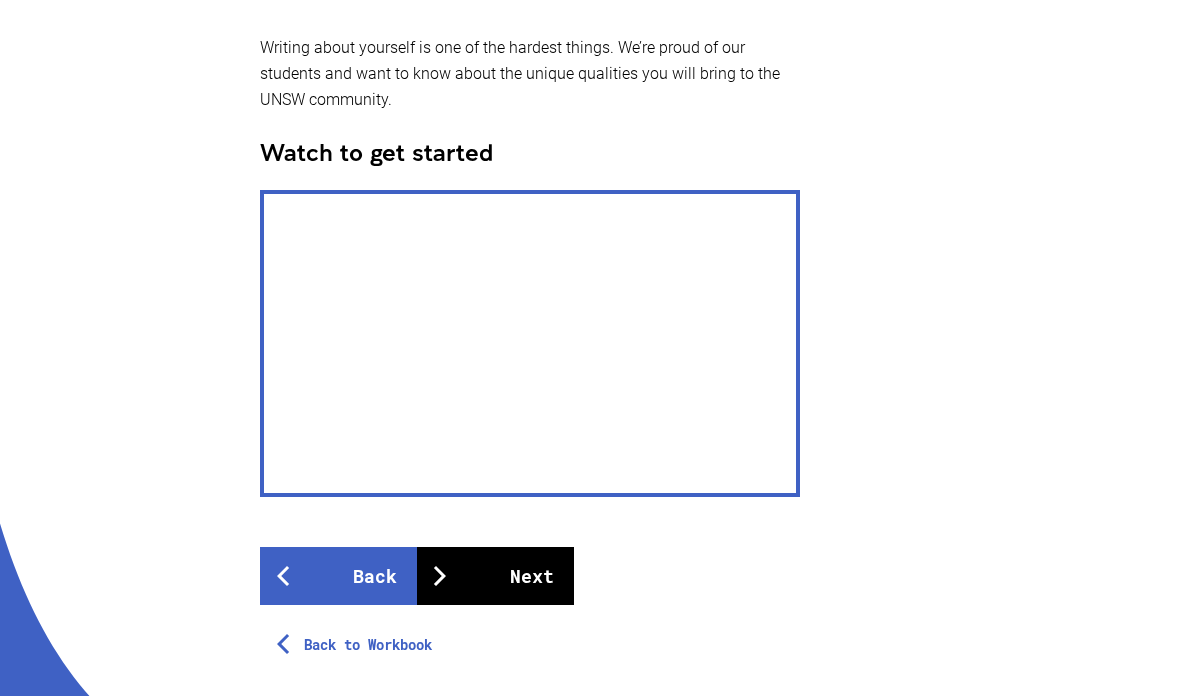 scroll, scrollTop: 503, scrollLeft: 0, axis: vertical 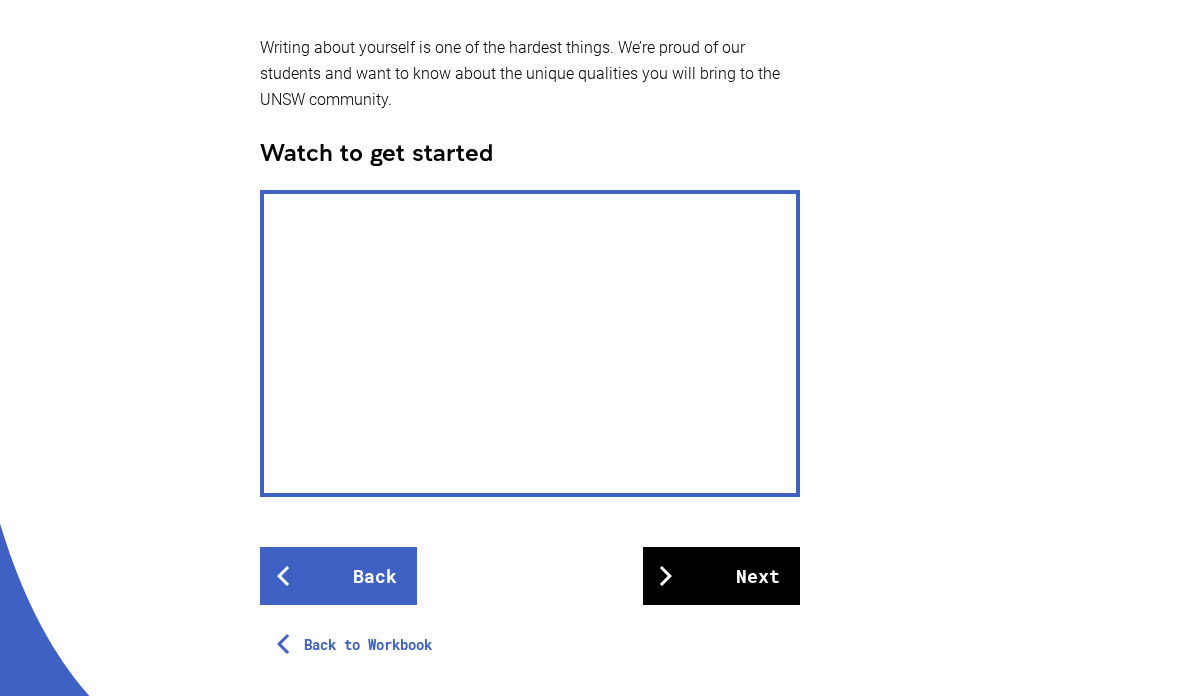 click on "Next" at bounding box center (721, 576) 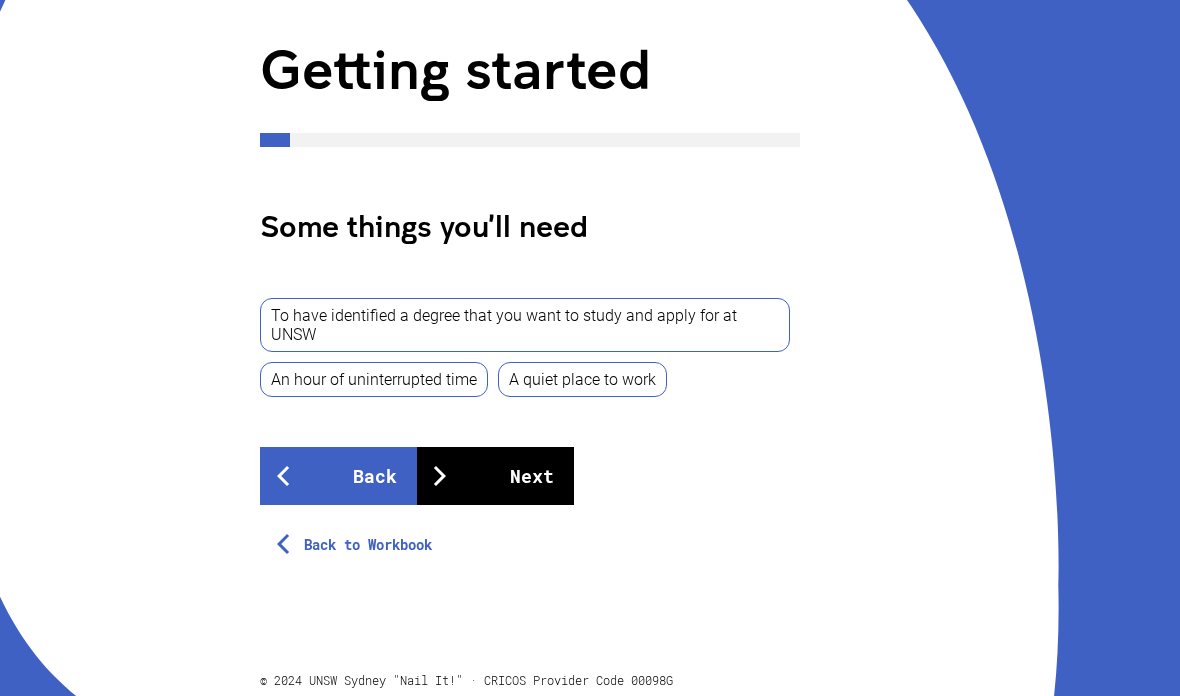 scroll, scrollTop: 249, scrollLeft: 0, axis: vertical 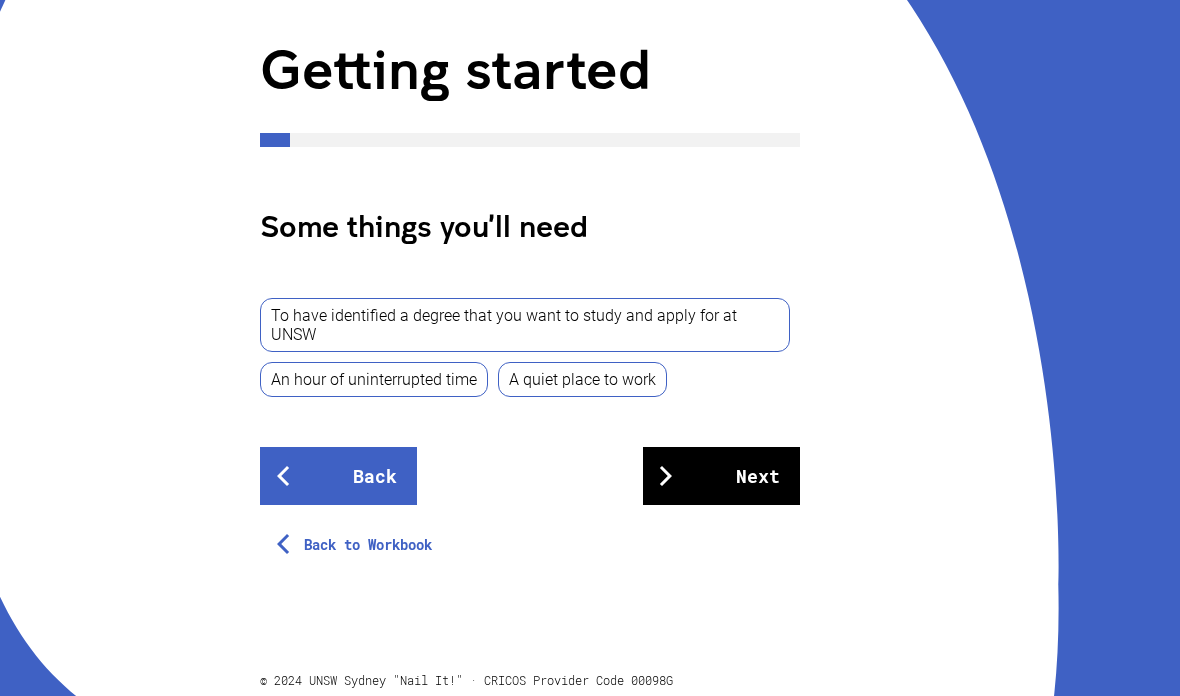 click on "Next" at bounding box center (721, 476) 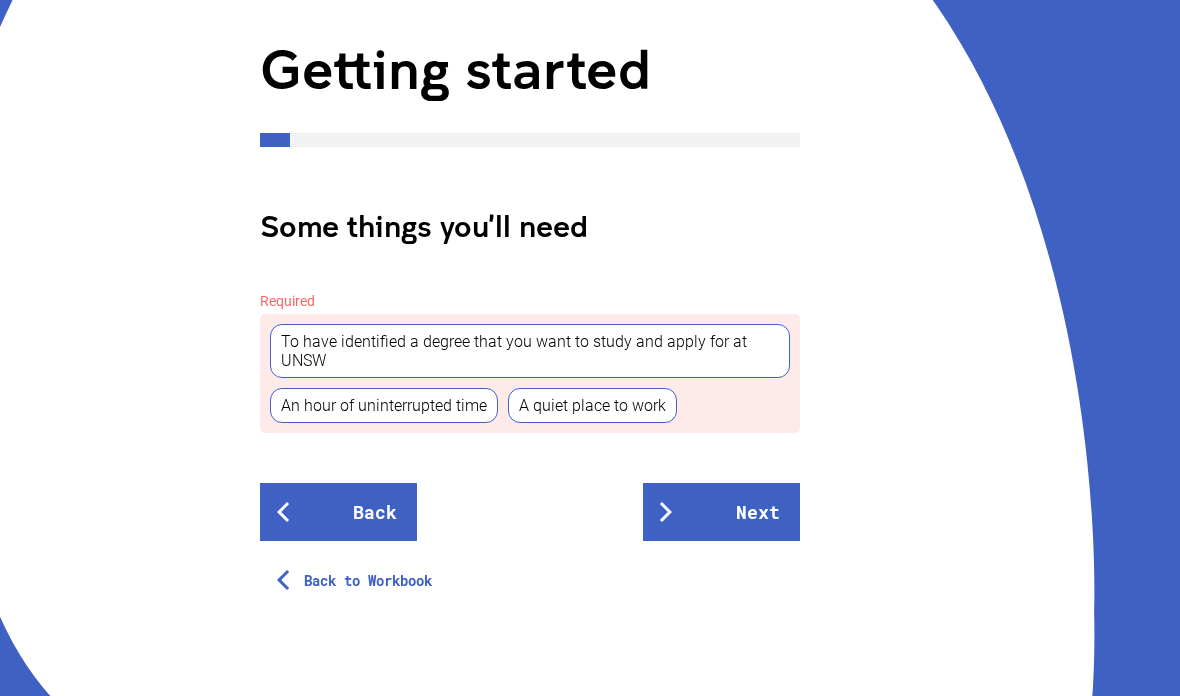 click on "To have identified a degree that you want to study and apply for at UNSW" at bounding box center (530, 351) 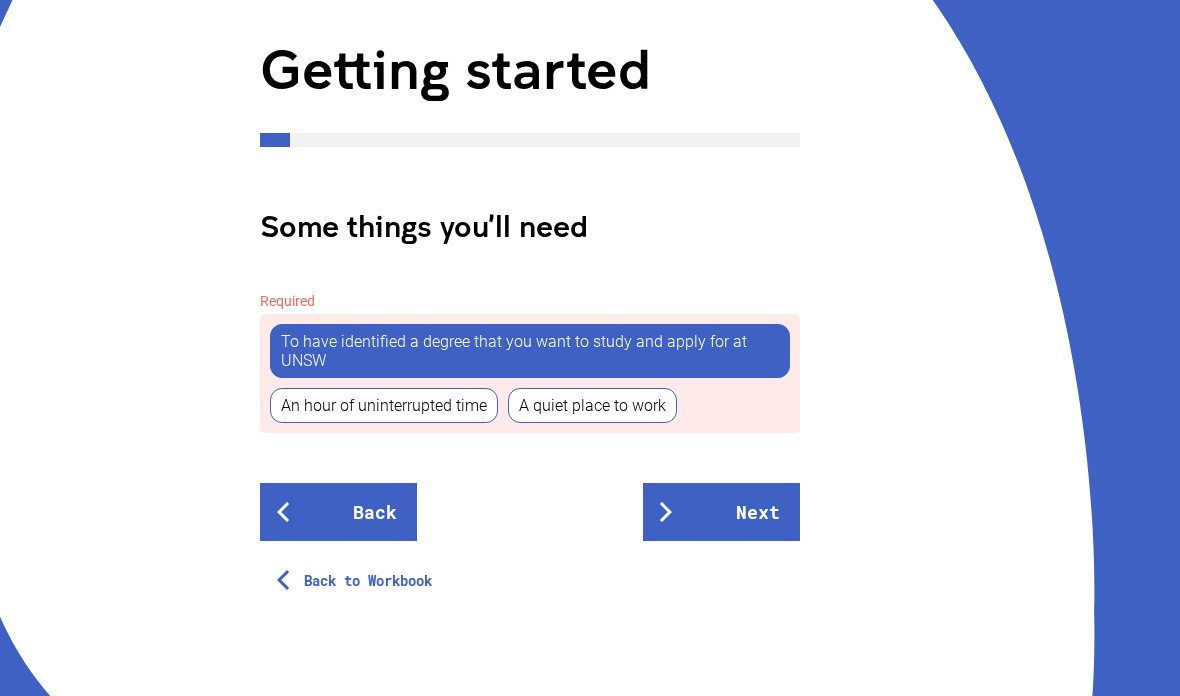 click on "An hour of uninterrupted time" at bounding box center [384, 405] 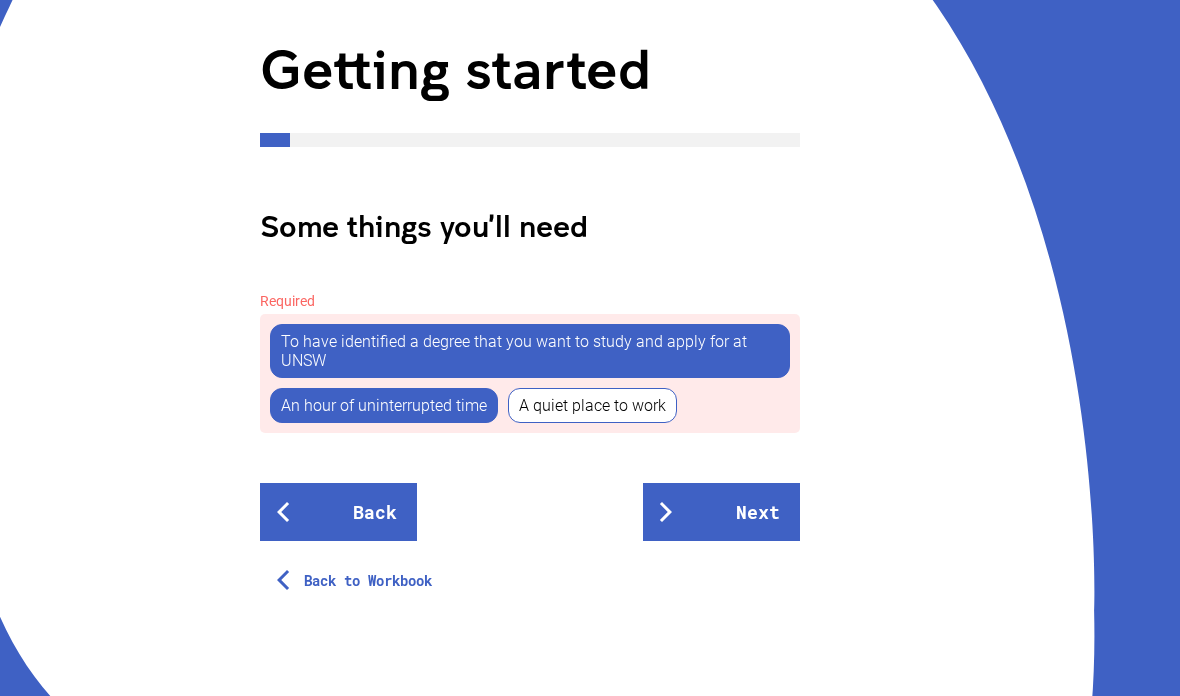 click on "A quiet place to work" at bounding box center [592, 405] 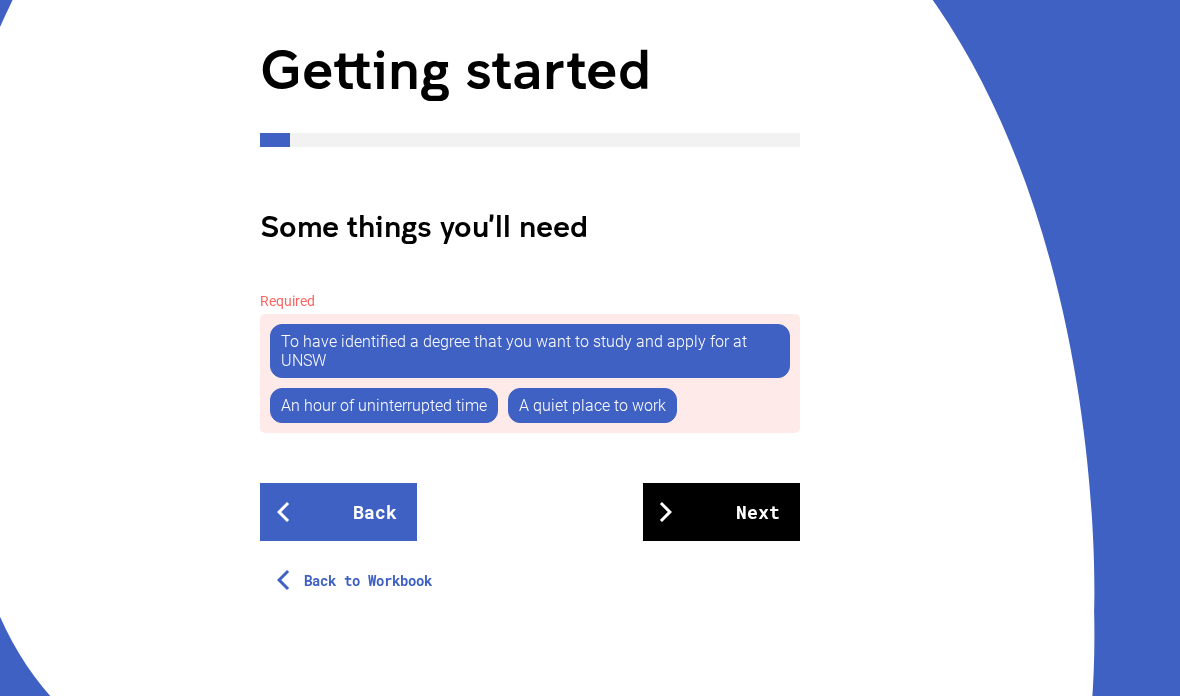 click on "Next" at bounding box center (721, 512) 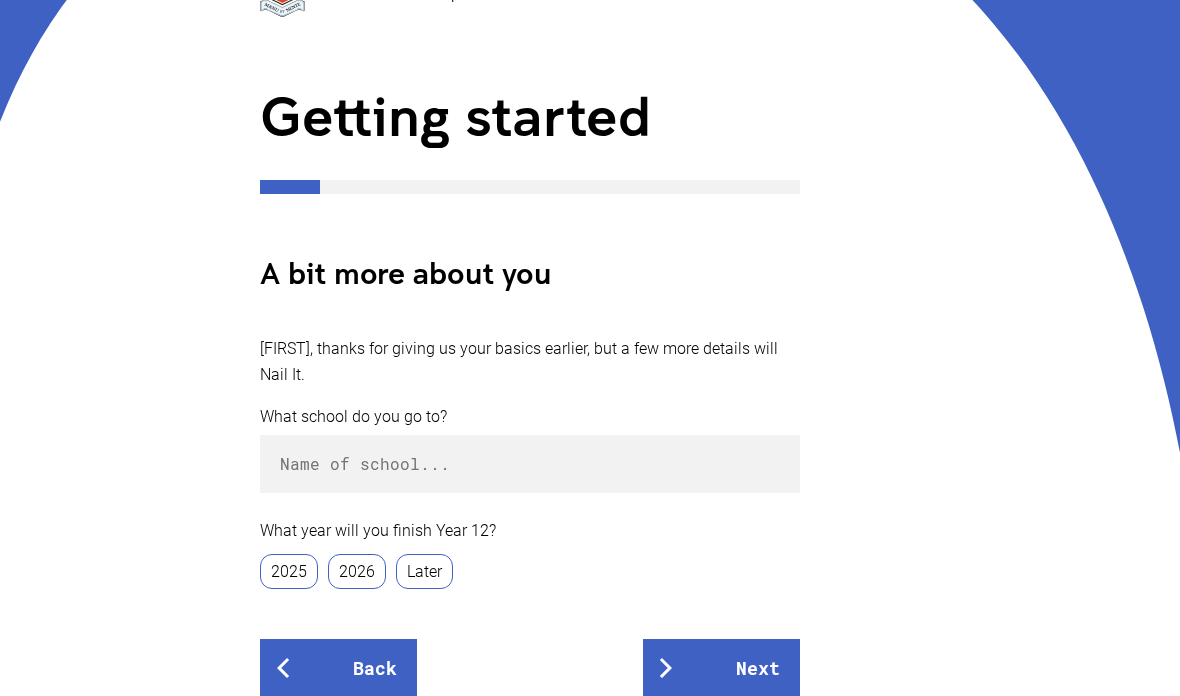 scroll, scrollTop: 262, scrollLeft: 0, axis: vertical 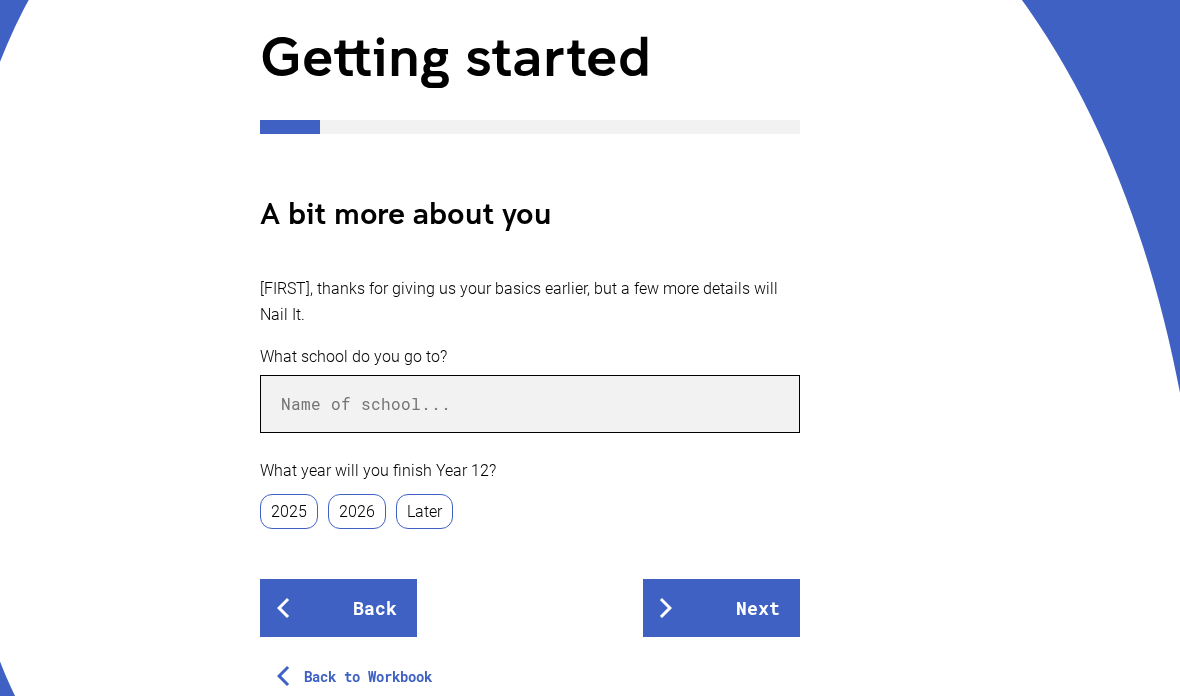 click at bounding box center (530, 404) 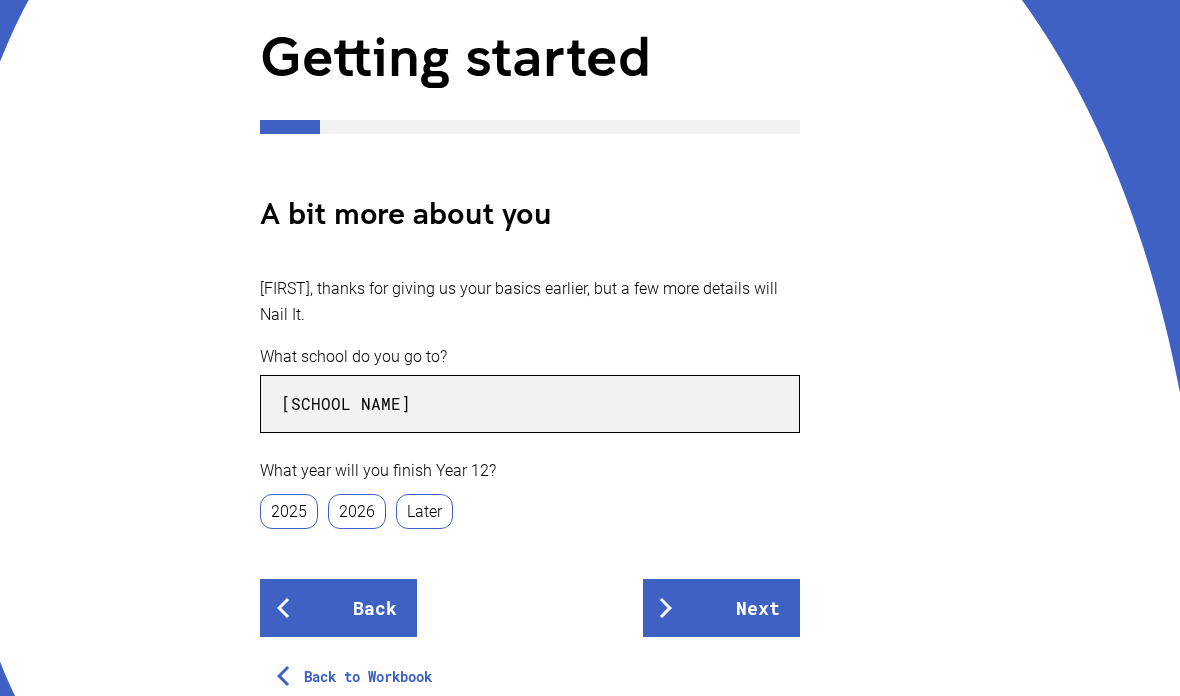 type on "[SCHOOL NAME]" 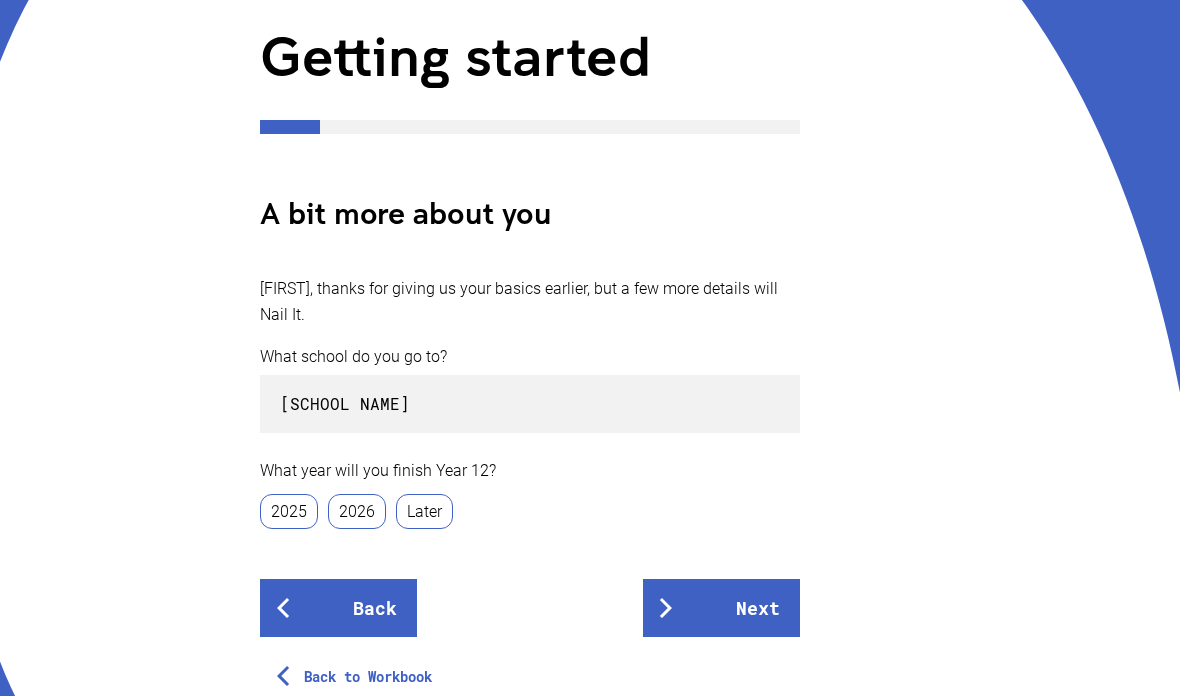 click on "2025" at bounding box center [289, 511] 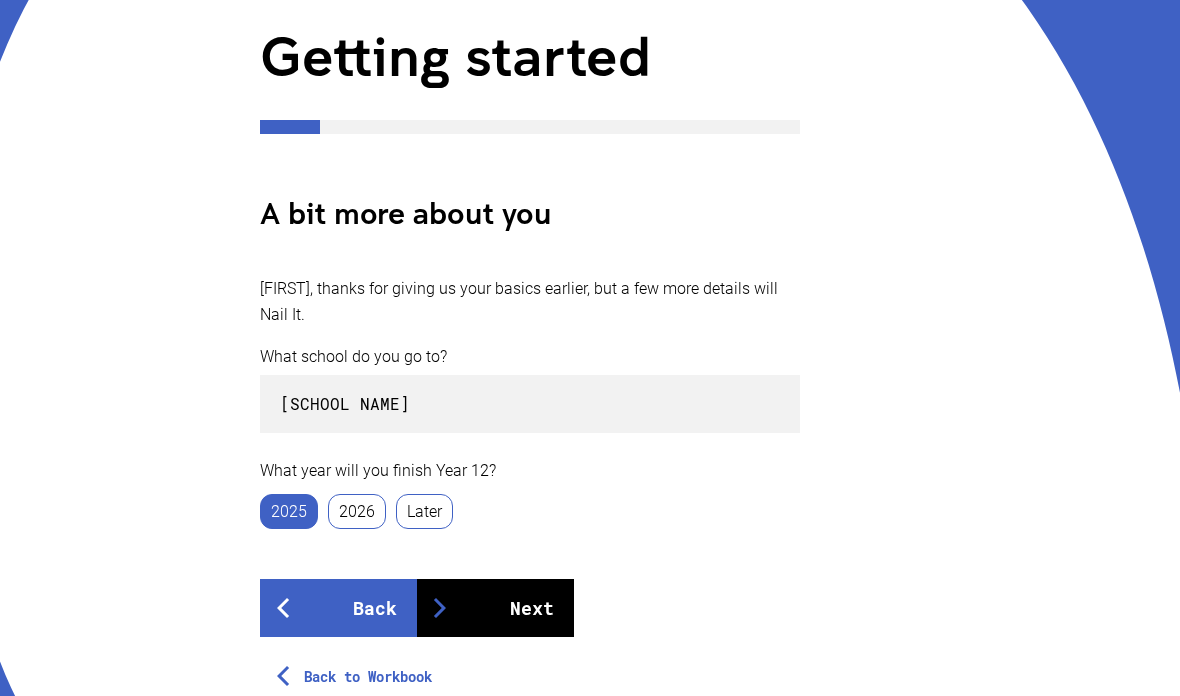 click on "Next" at bounding box center (495, 608) 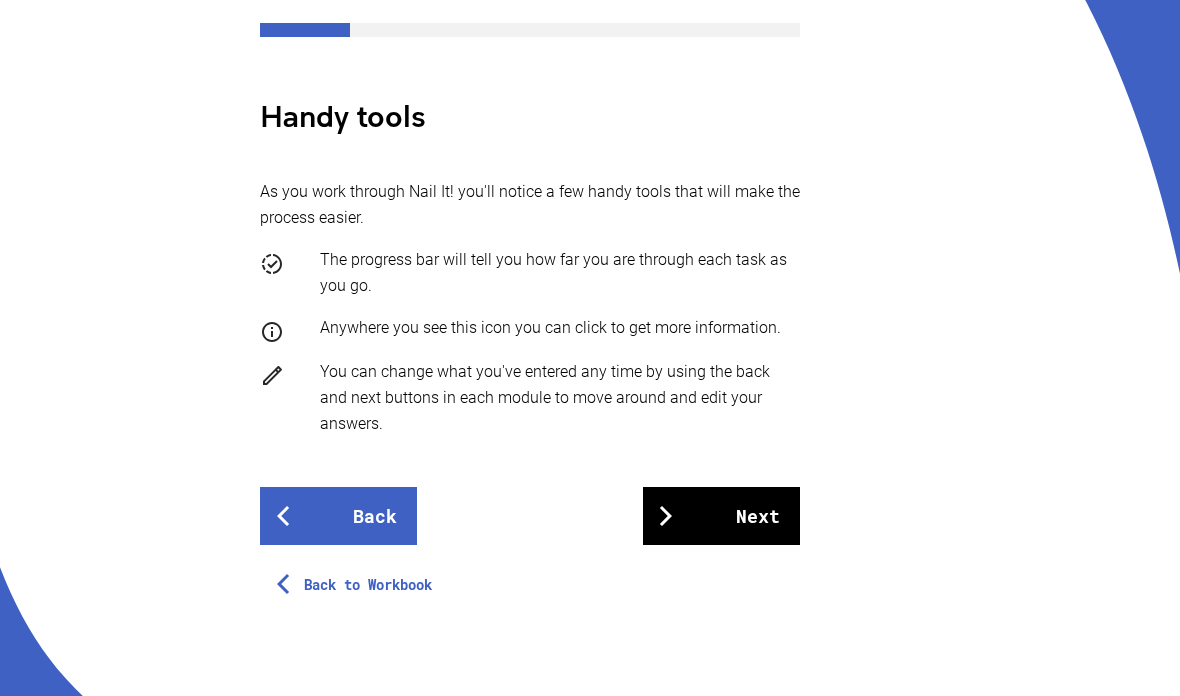 scroll, scrollTop: 359, scrollLeft: 0, axis: vertical 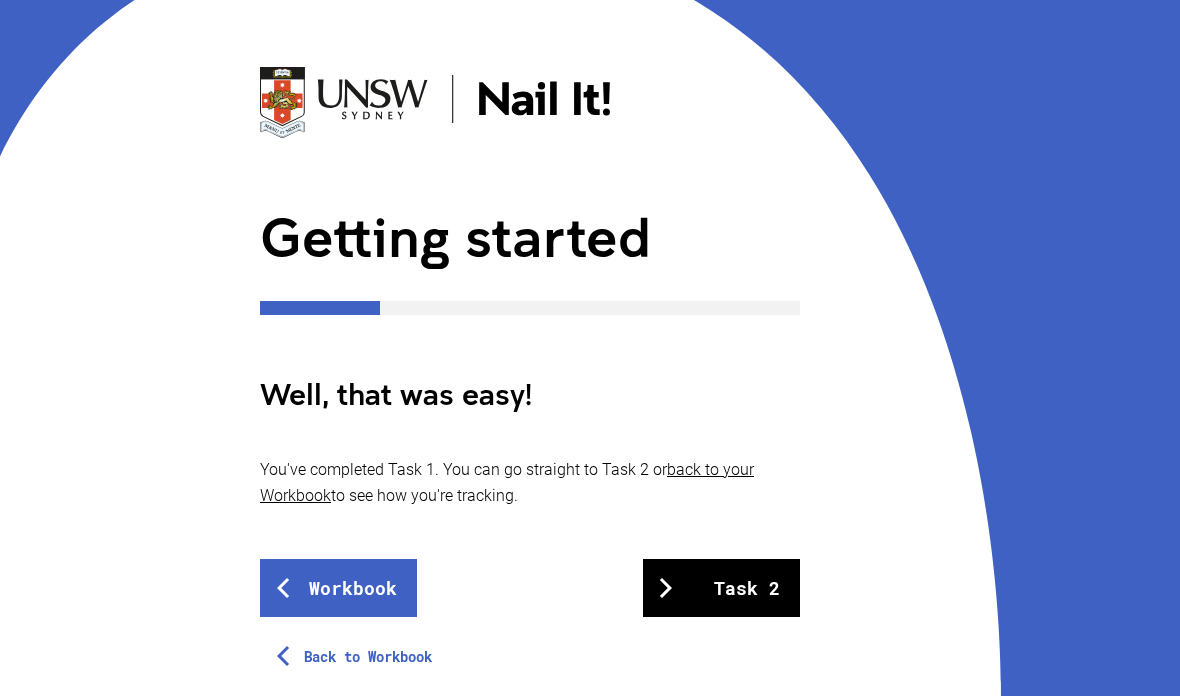 click on "Task 2" at bounding box center [721, 588] 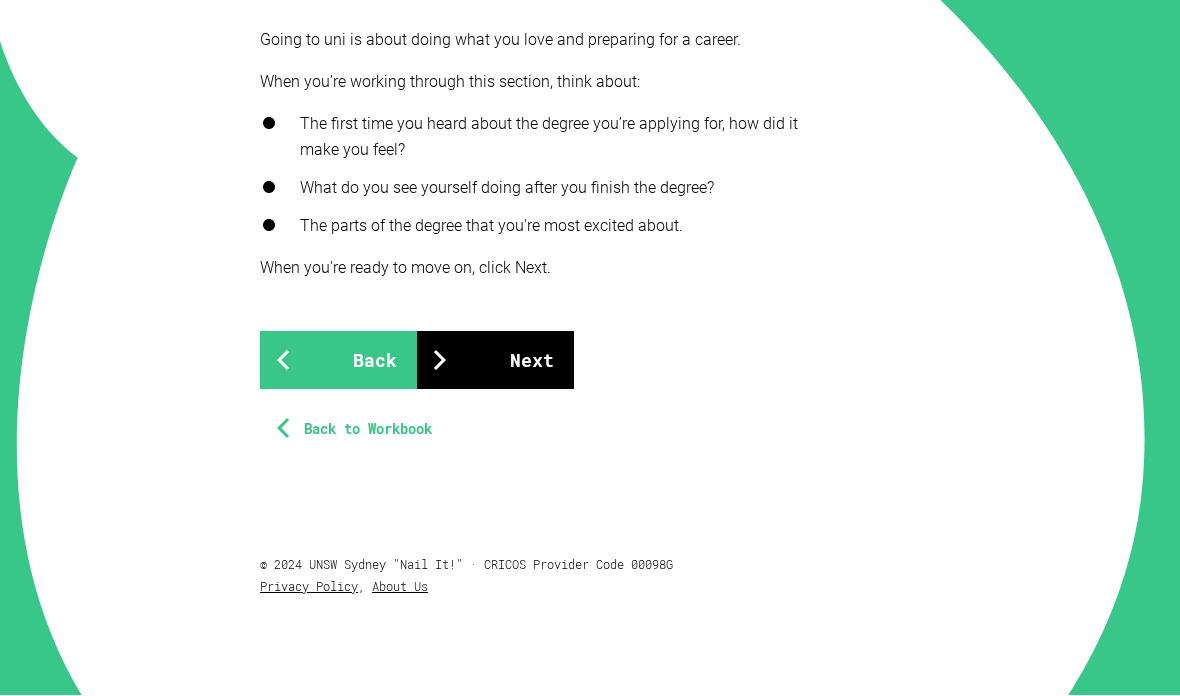 scroll, scrollTop: 408, scrollLeft: 0, axis: vertical 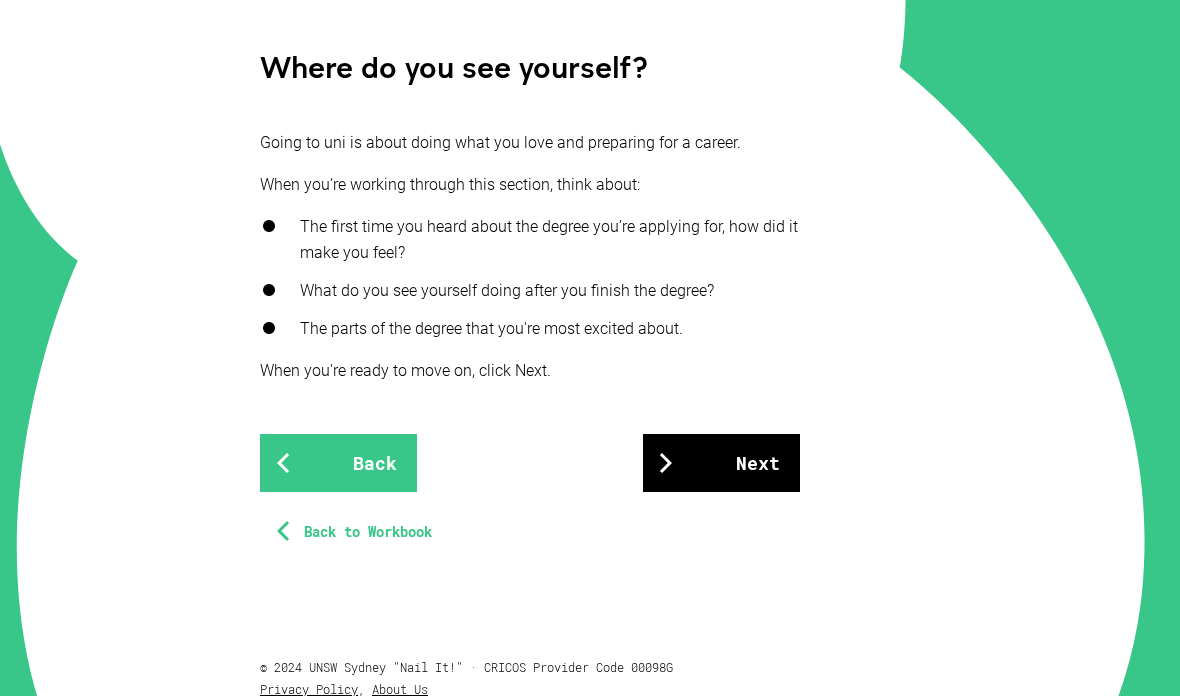 click on "Next" at bounding box center [721, 463] 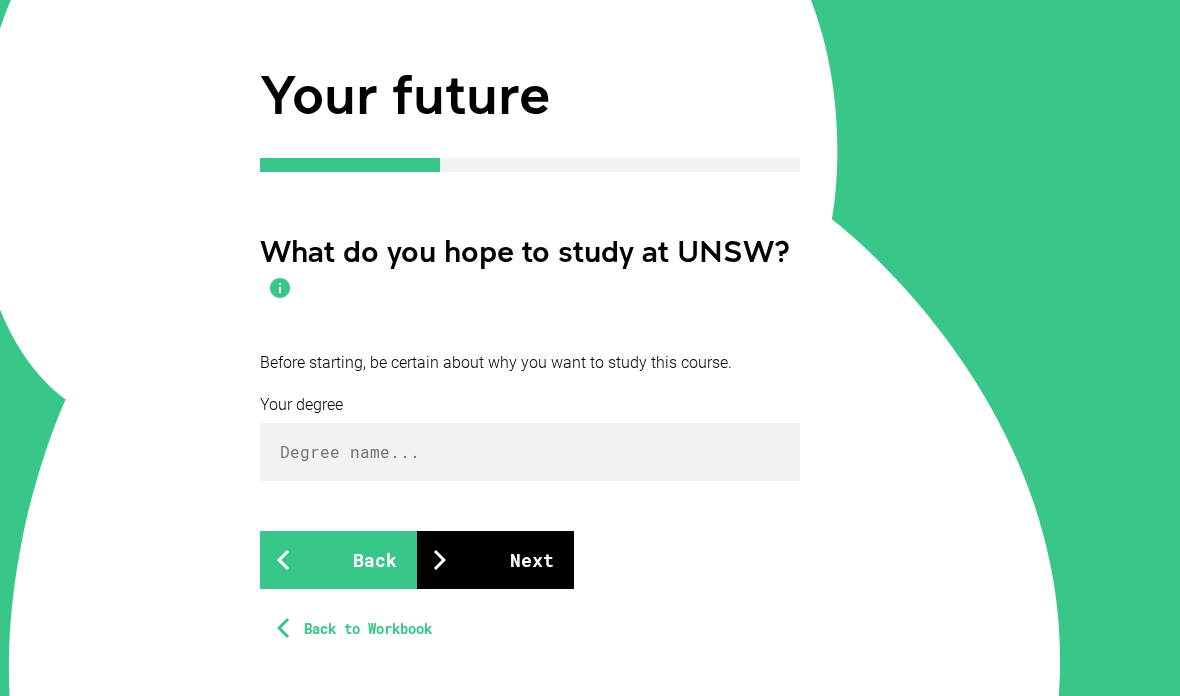 scroll, scrollTop: 233, scrollLeft: 0, axis: vertical 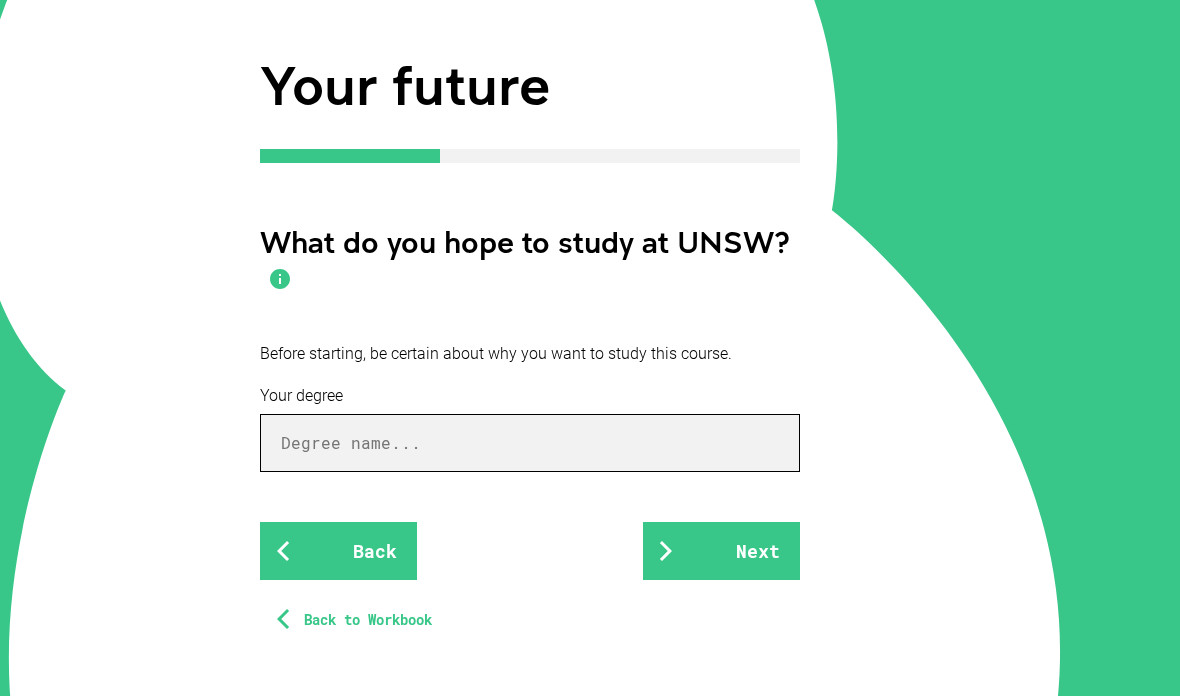 click at bounding box center (530, 443) 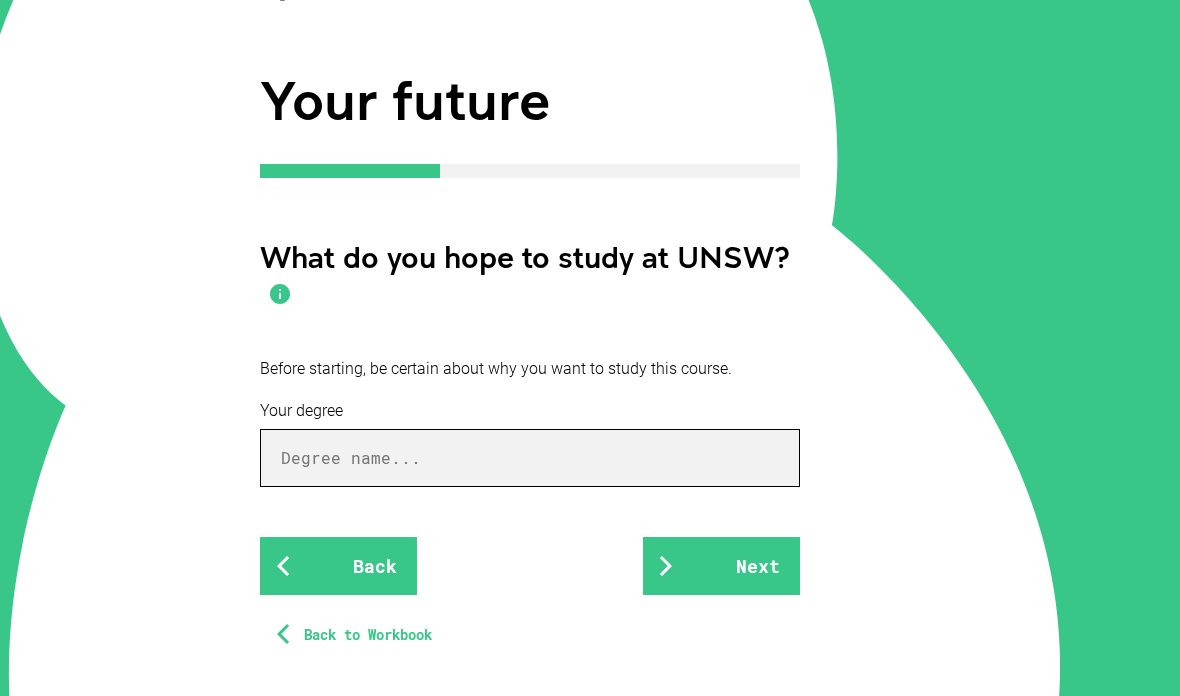 scroll, scrollTop: 215, scrollLeft: 0, axis: vertical 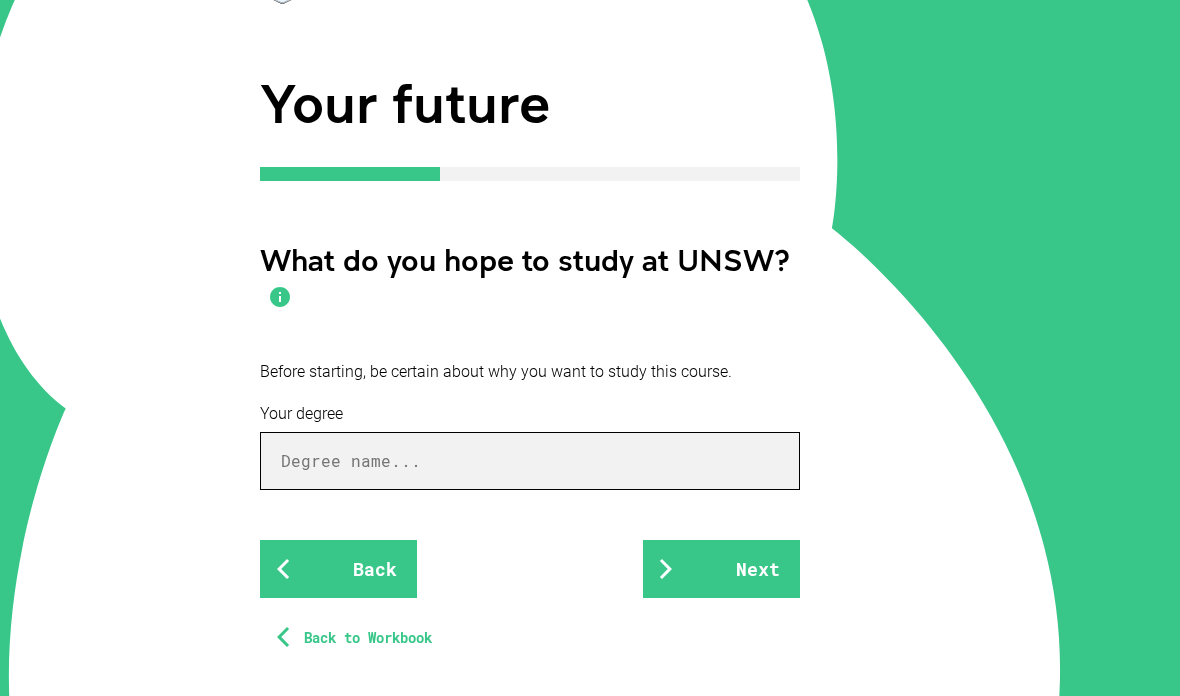 click at bounding box center [530, 461] 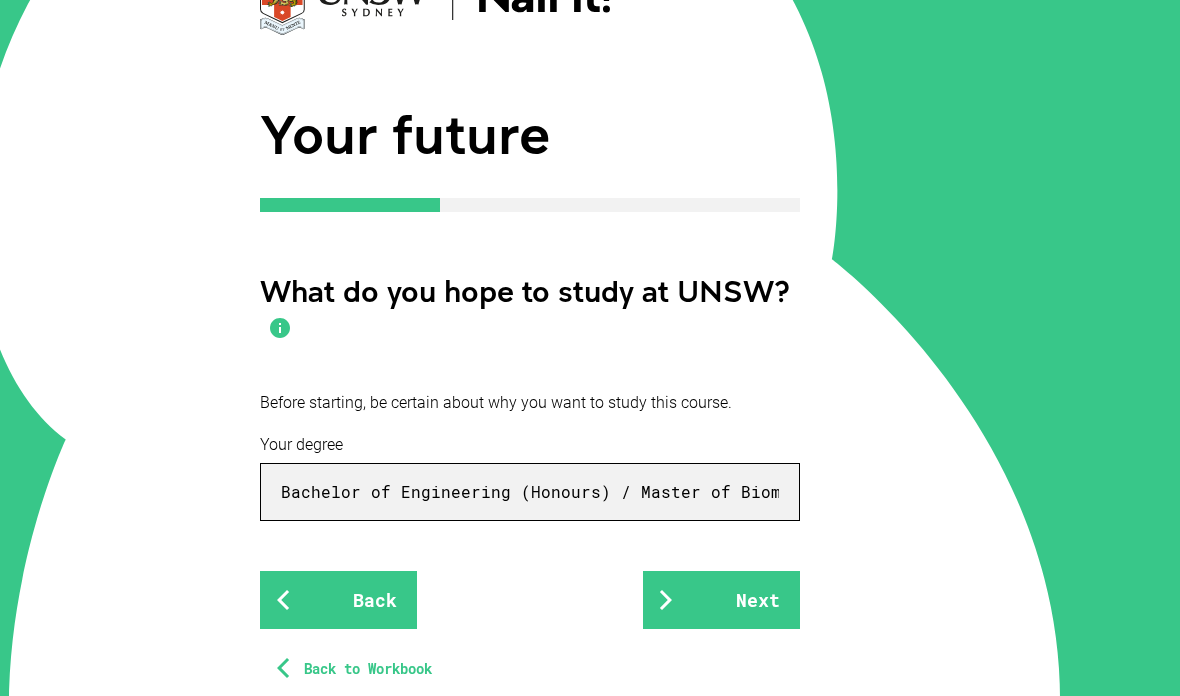 scroll, scrollTop: 192, scrollLeft: 0, axis: vertical 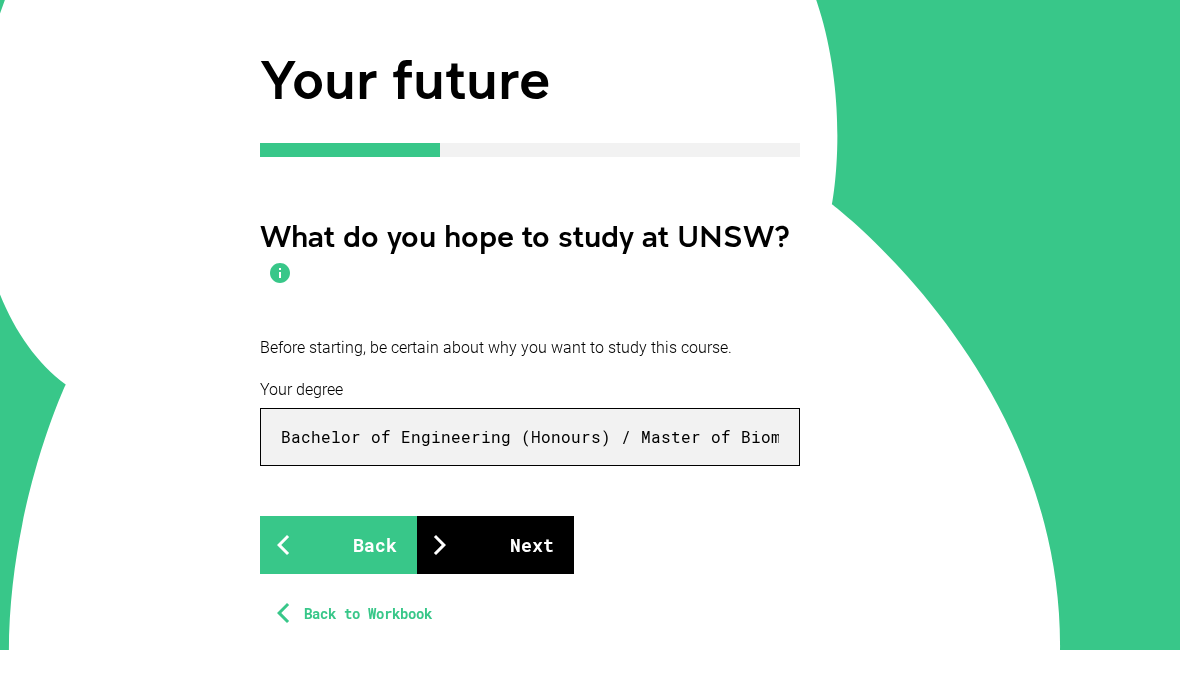 type on "Bachelor of Engineering (Honours) / Master of Biomedical Engineering" 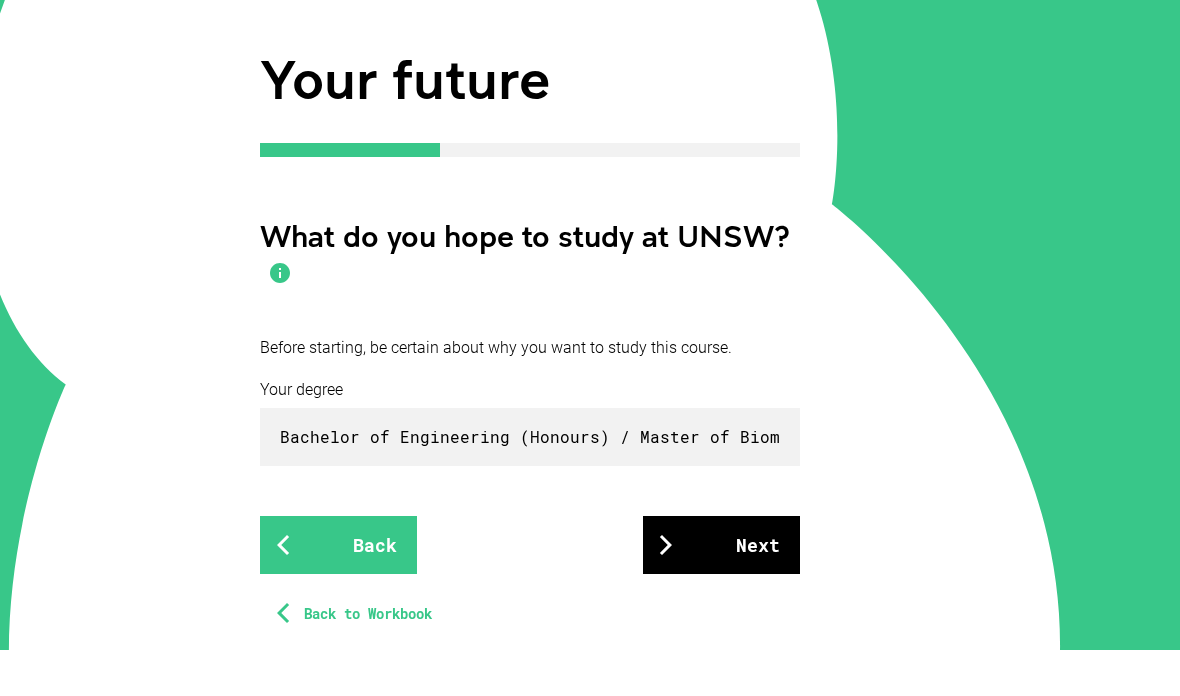 click on "Next" at bounding box center [721, 592] 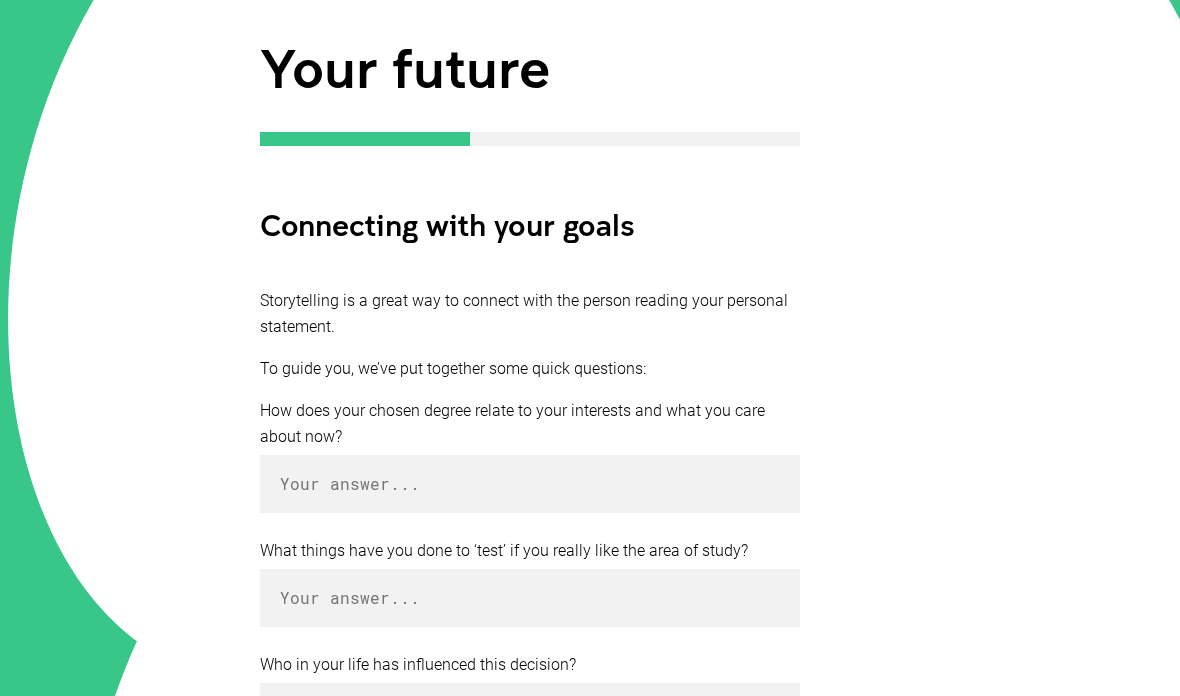 scroll, scrollTop: 250, scrollLeft: 0, axis: vertical 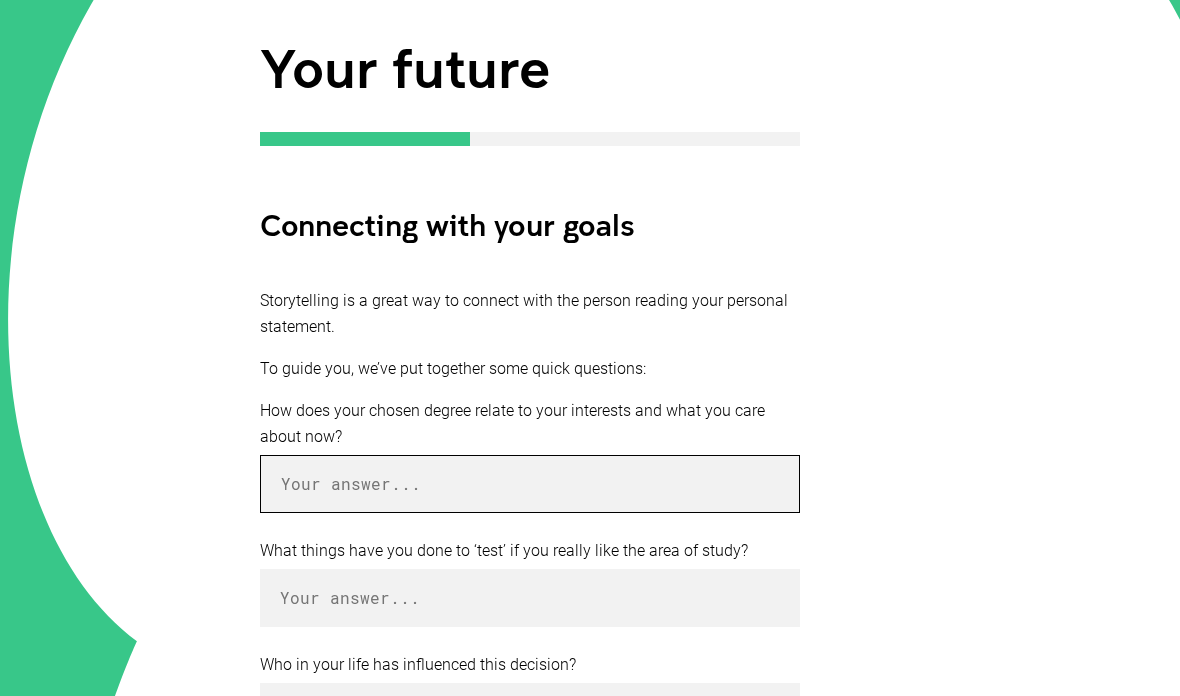 click at bounding box center (530, 484) 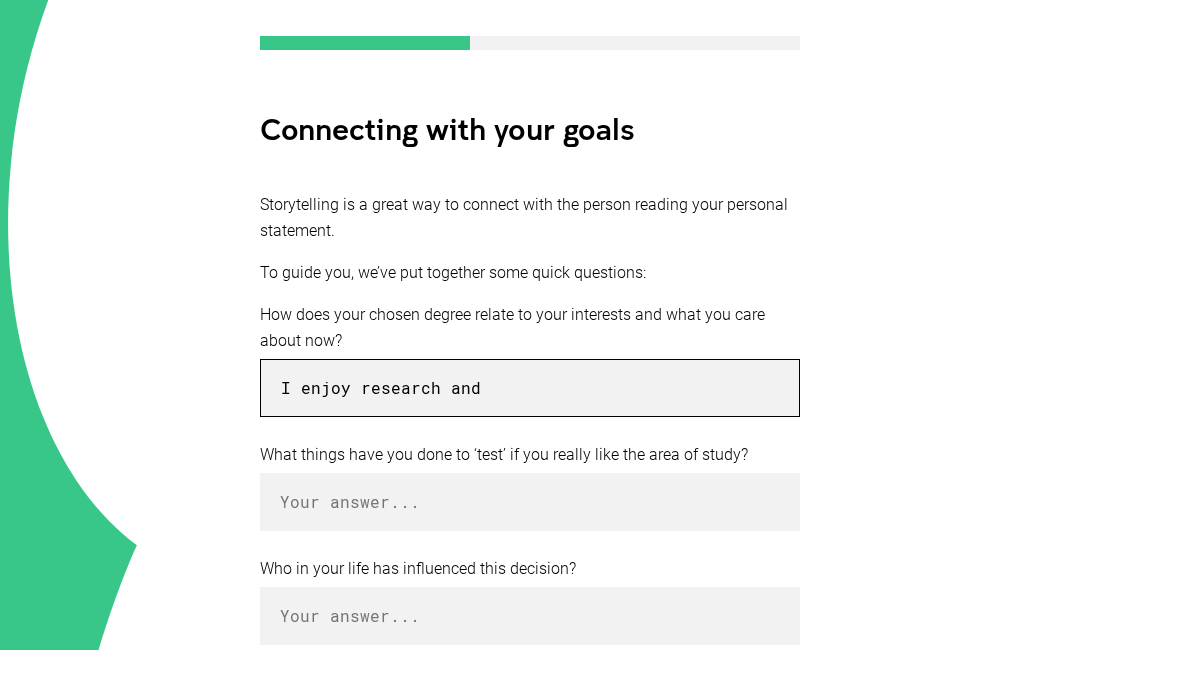 scroll, scrollTop: 308, scrollLeft: 0, axis: vertical 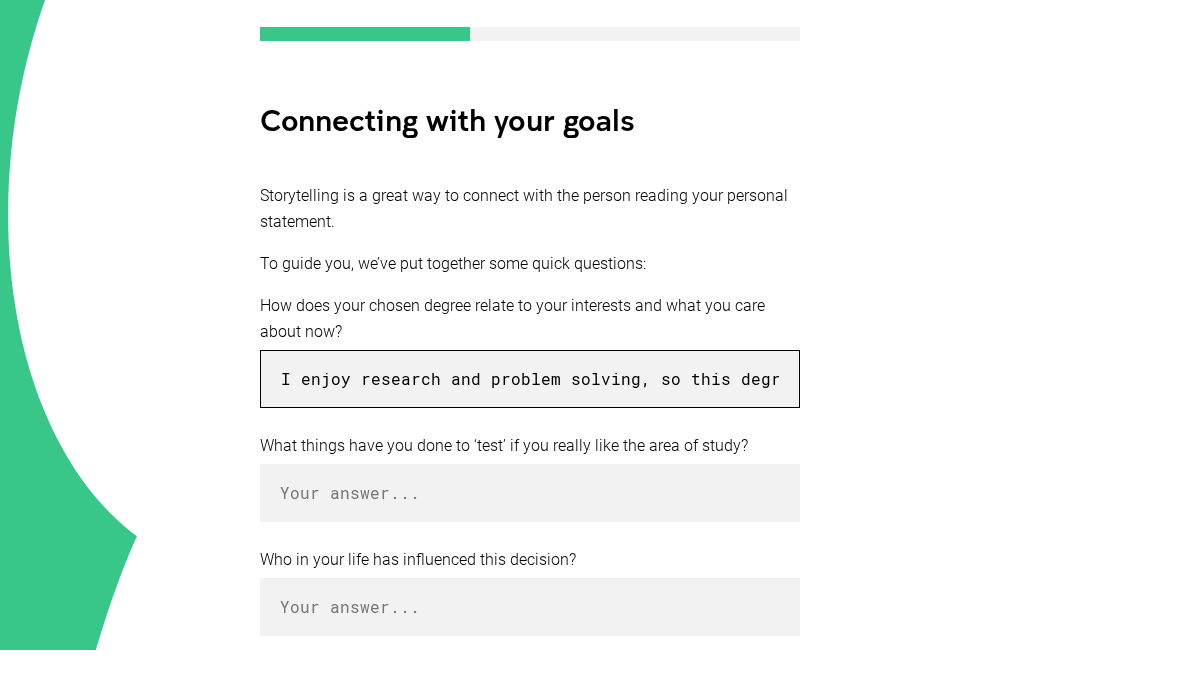 type on "I enjoy research and problem solving, so this degree will enable to put together my passions and work towards something meaningful." 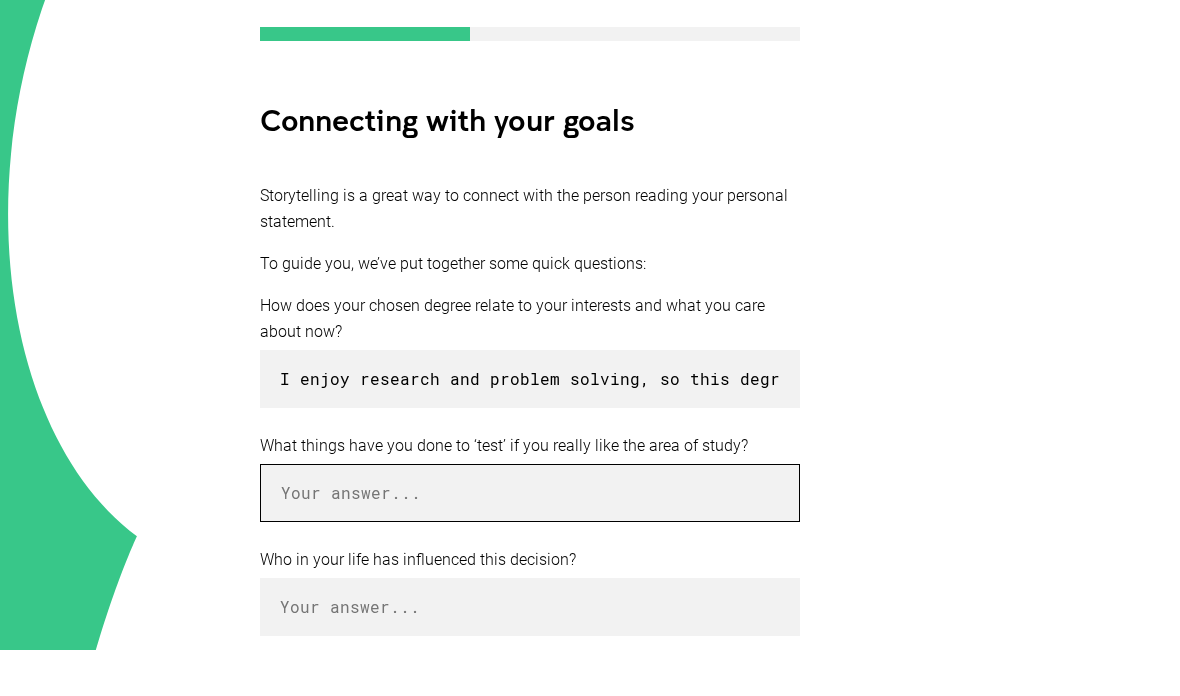 click at bounding box center (530, 540) 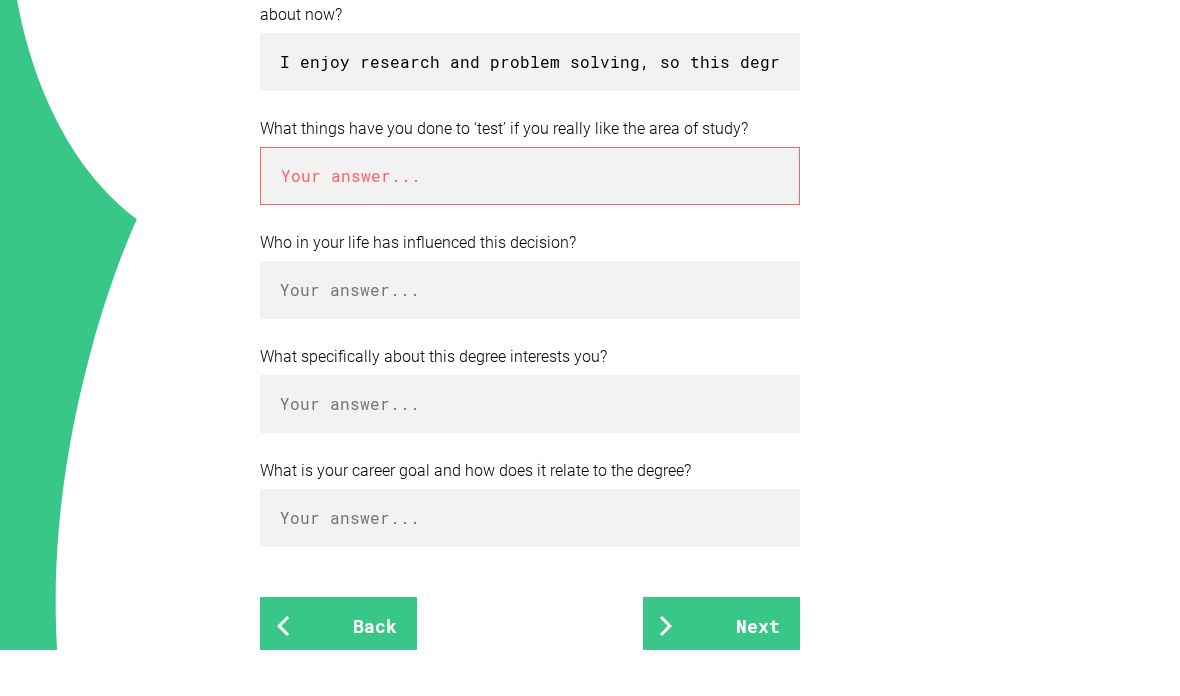 scroll, scrollTop: 628, scrollLeft: 0, axis: vertical 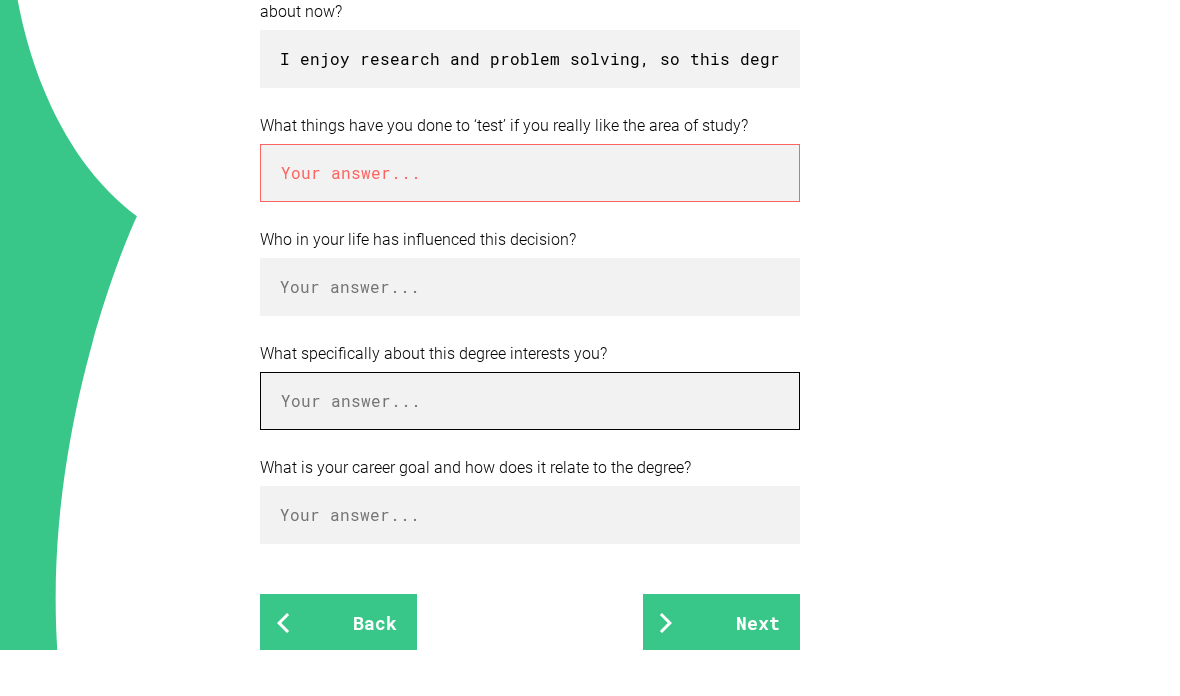 click at bounding box center [530, 448] 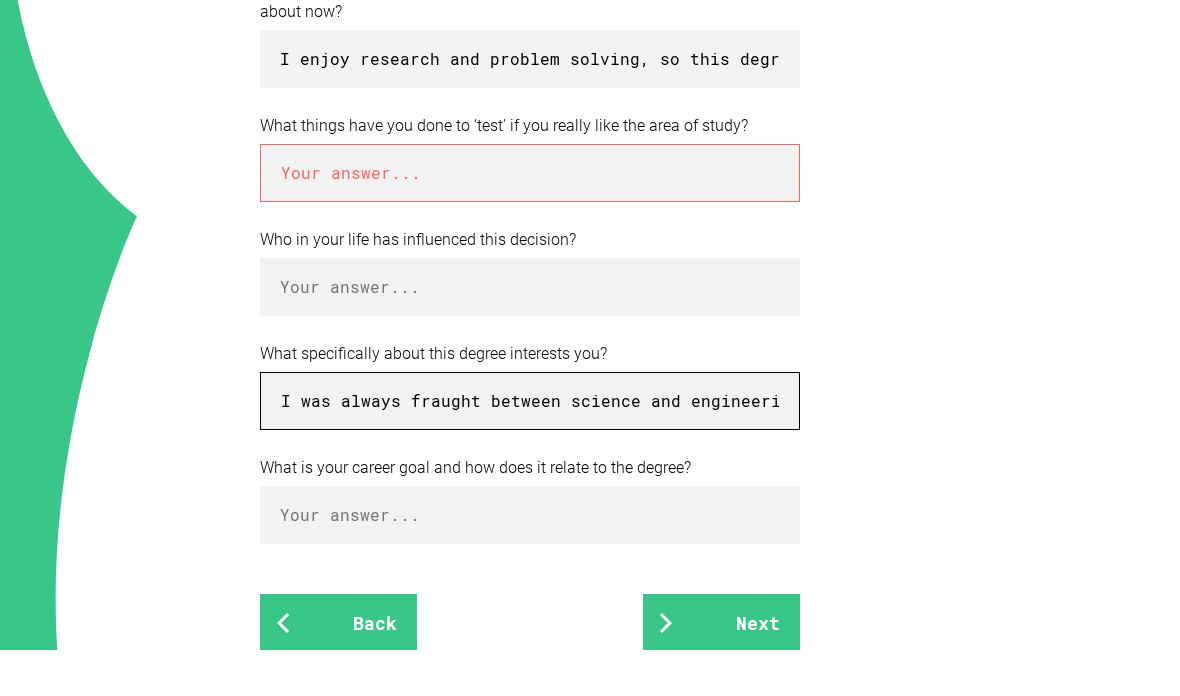 type on "I was always fraught between science and engineering at university, so this degress effectively combines both my interests." 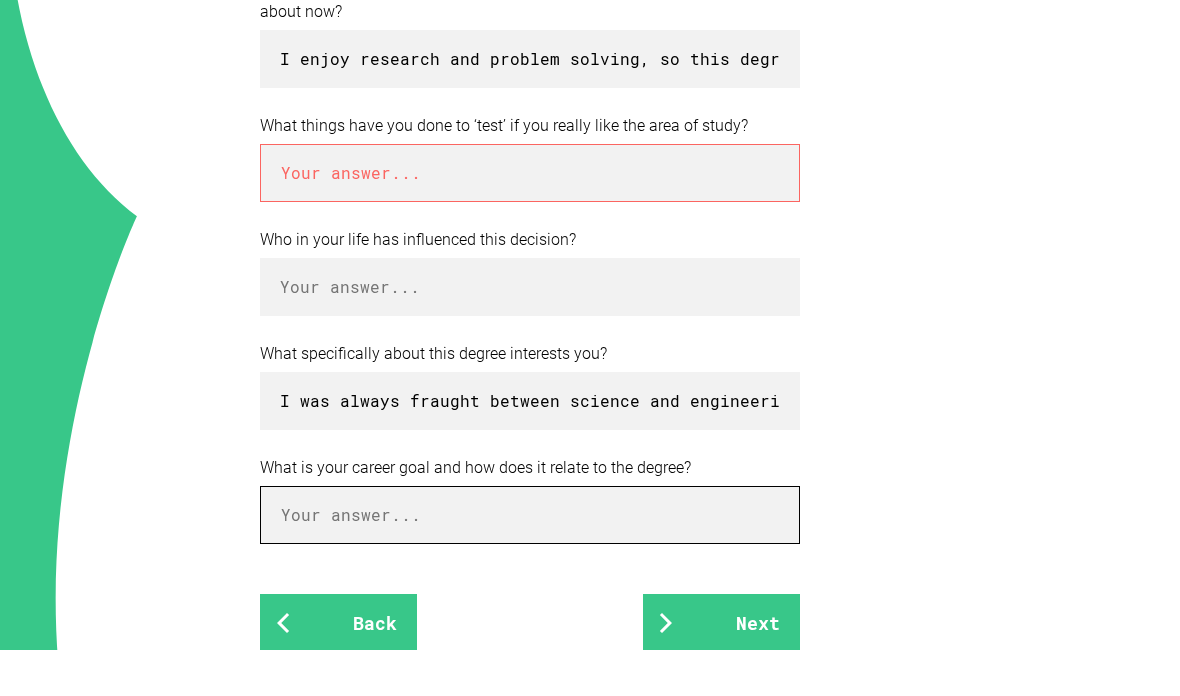 click at bounding box center (530, 562) 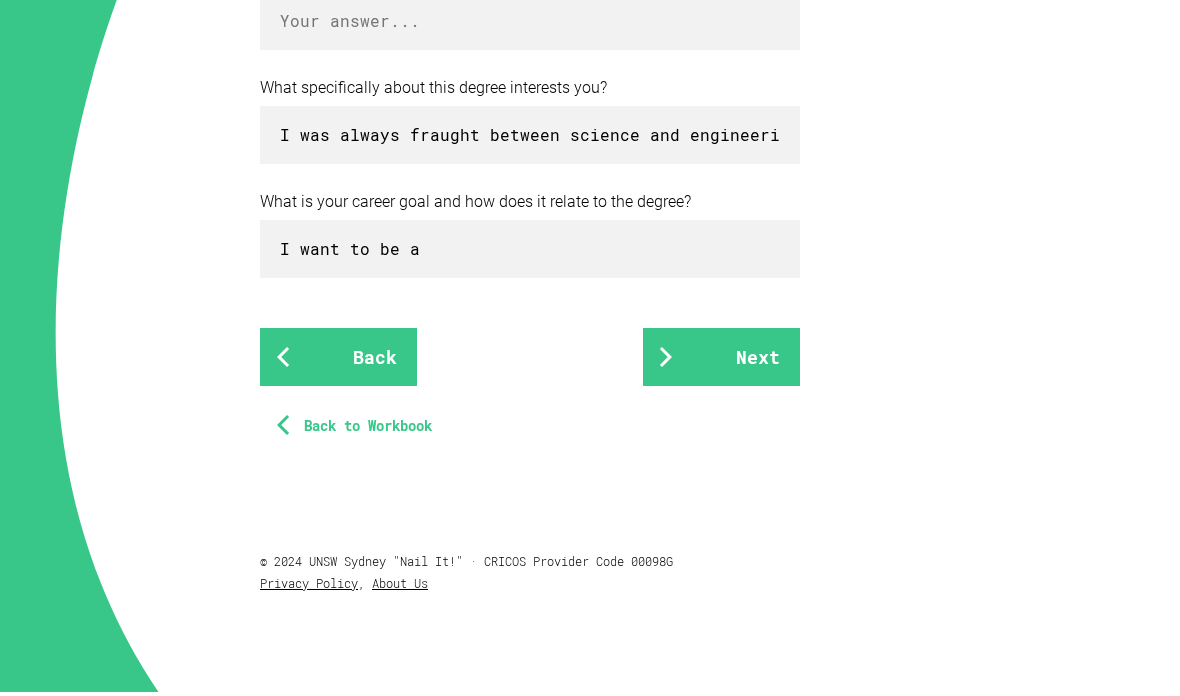 scroll, scrollTop: 935, scrollLeft: 0, axis: vertical 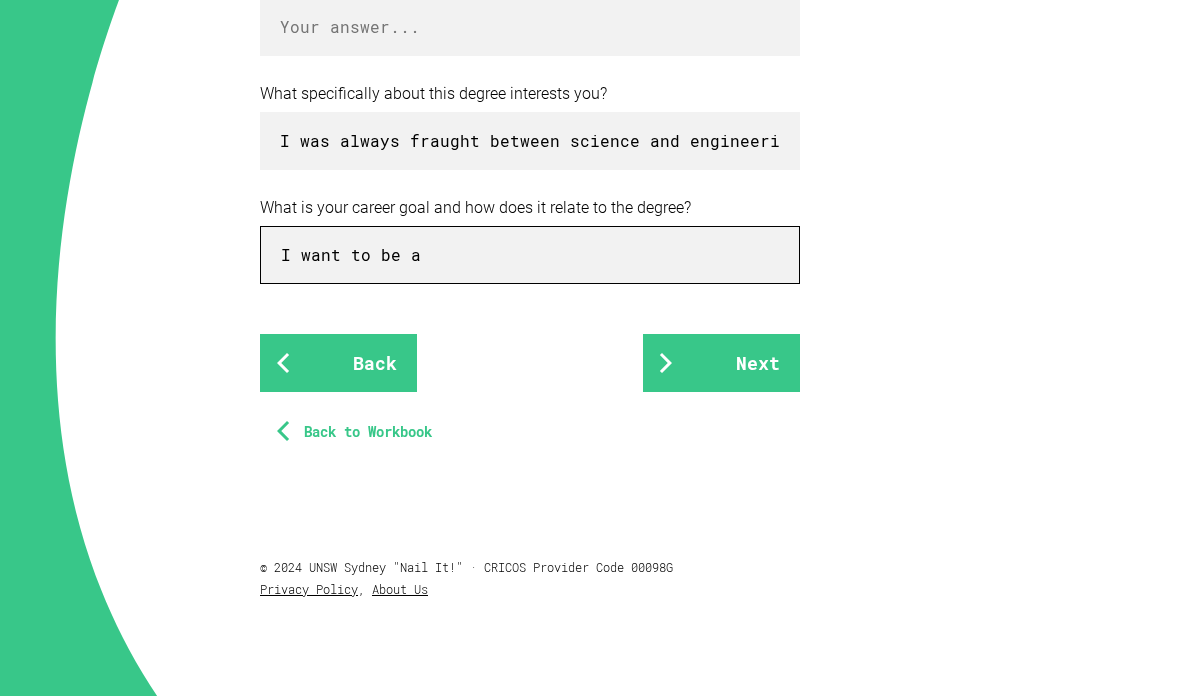 click on "I want to be a" at bounding box center (530, 255) 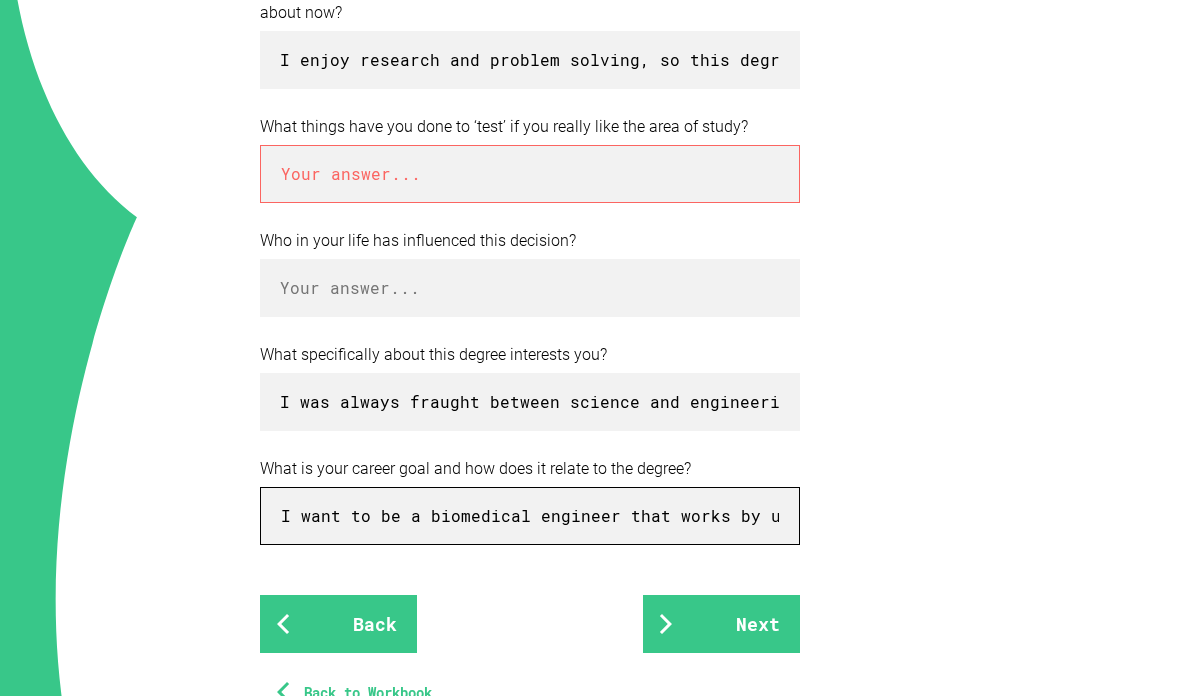 scroll, scrollTop: 671, scrollLeft: 0, axis: vertical 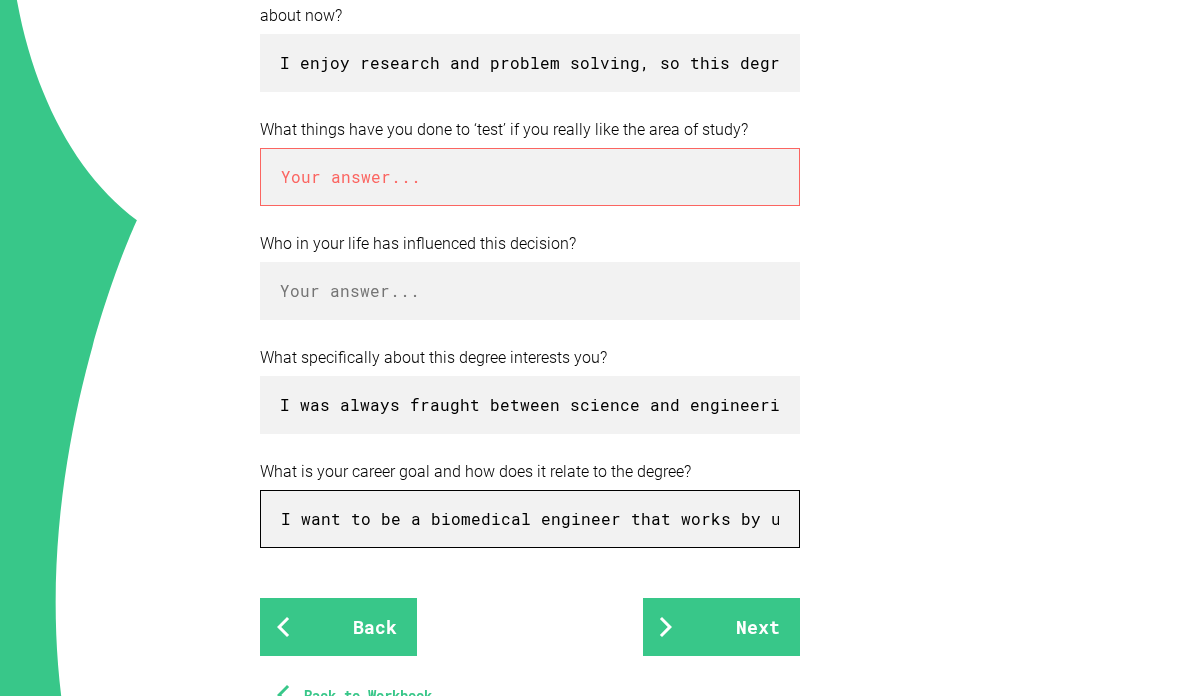 type on "I want to be a biomedical engineer that works by using science and math to solve real-world problems." 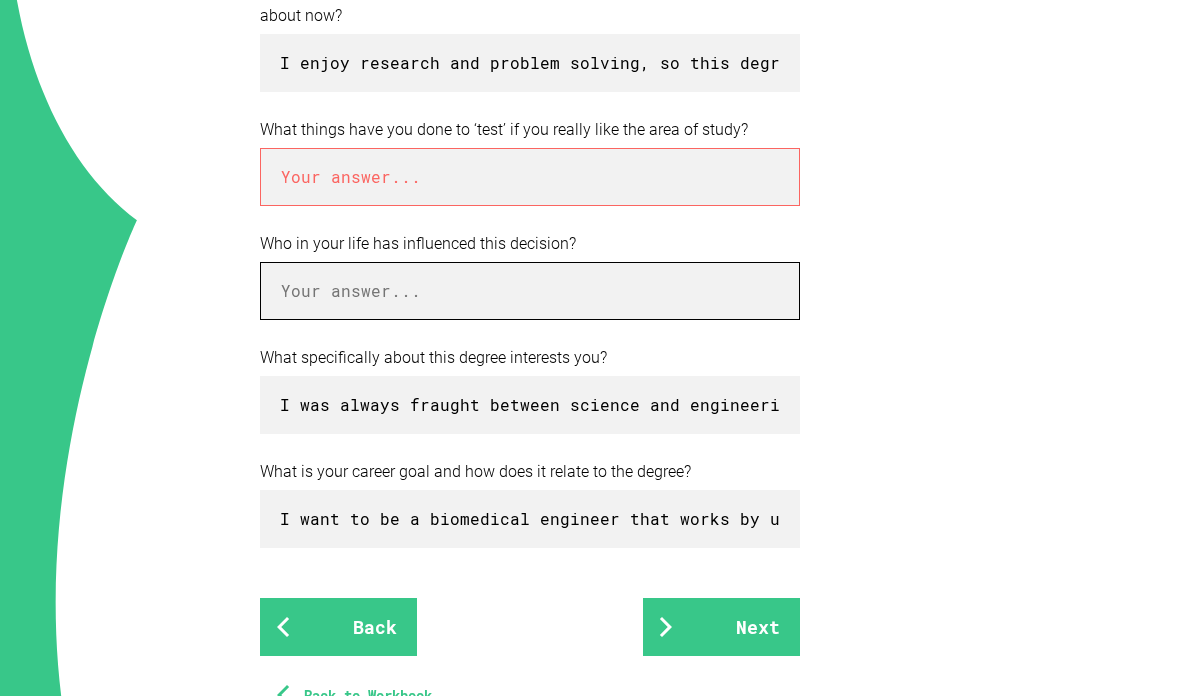 click at bounding box center (530, 291) 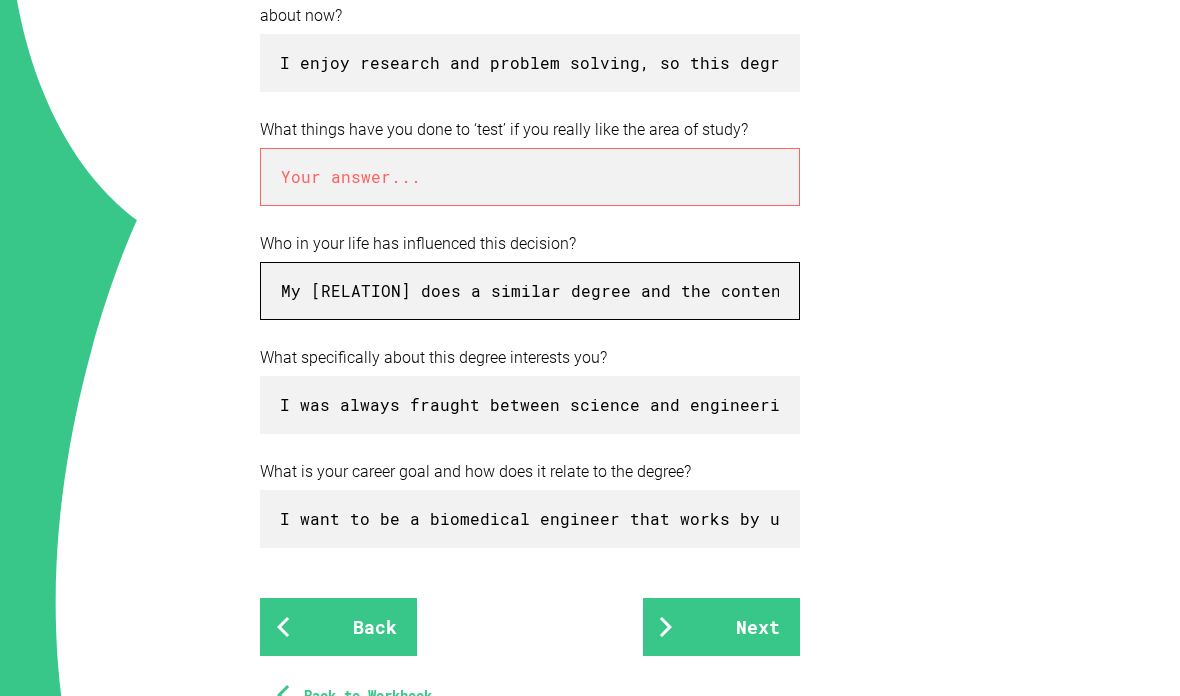 type on "My [RELATION] does a similar degree and the content that she learns interests me, additionally my [RELATION] has deeply instilled an appreication and admirance towards scientitic research and applications in life, which made me gear towards this area of study." 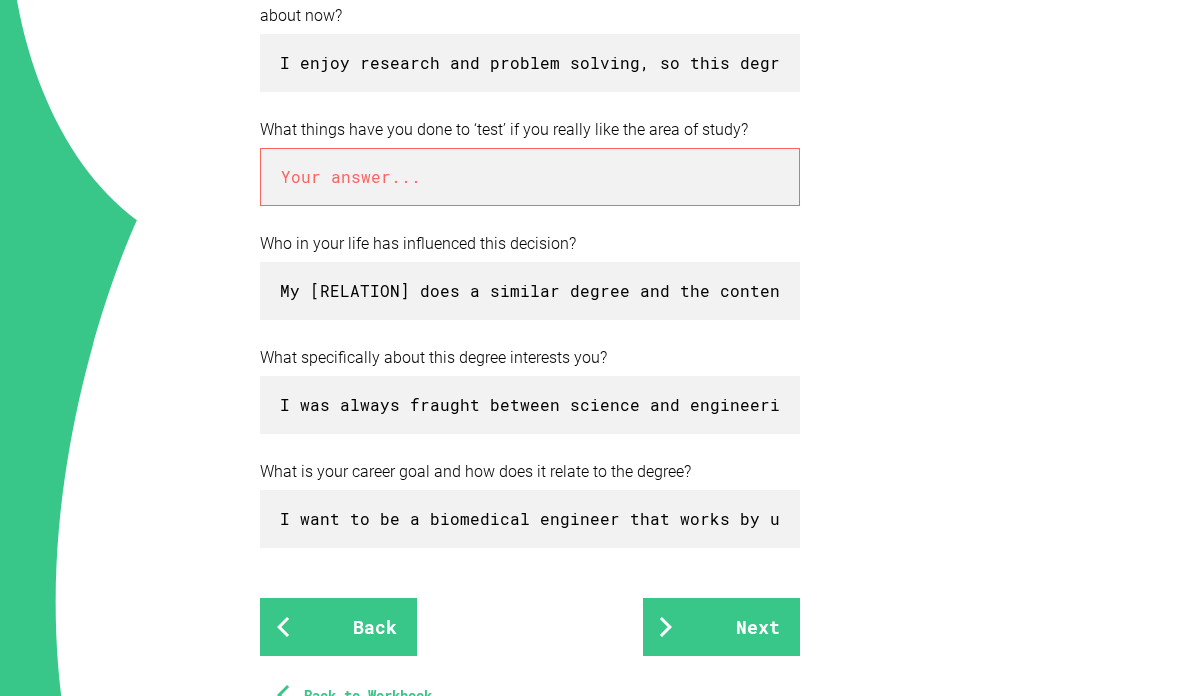 click at bounding box center [530, 177] 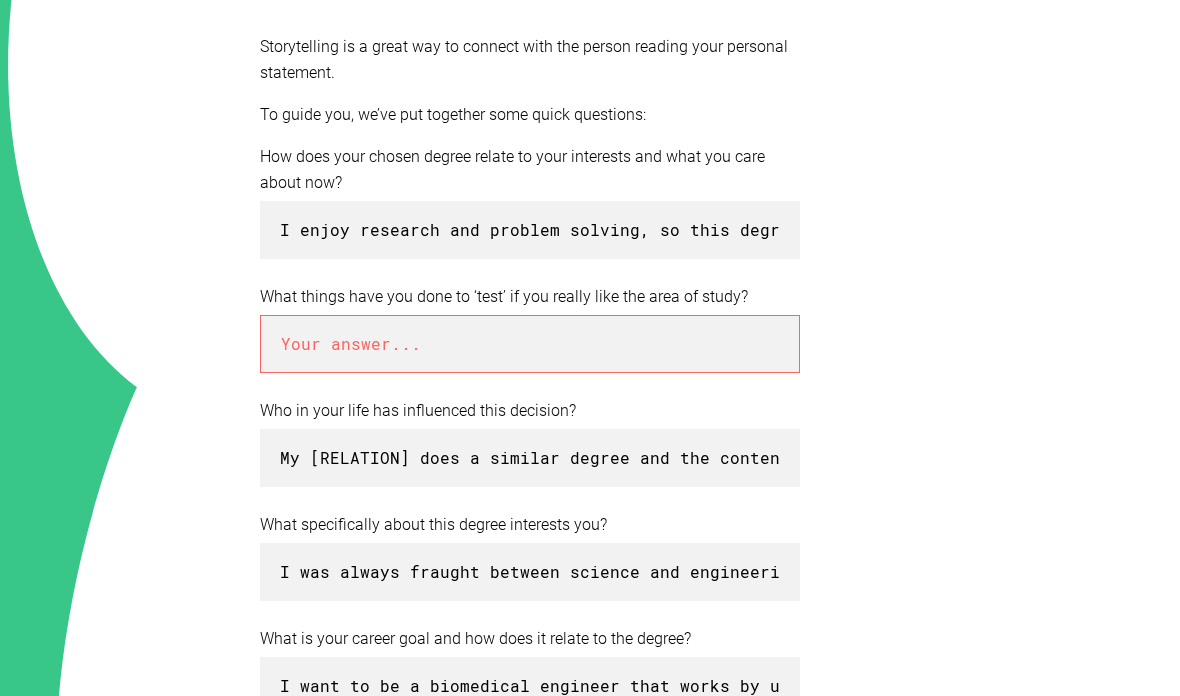 scroll, scrollTop: 501, scrollLeft: 0, axis: vertical 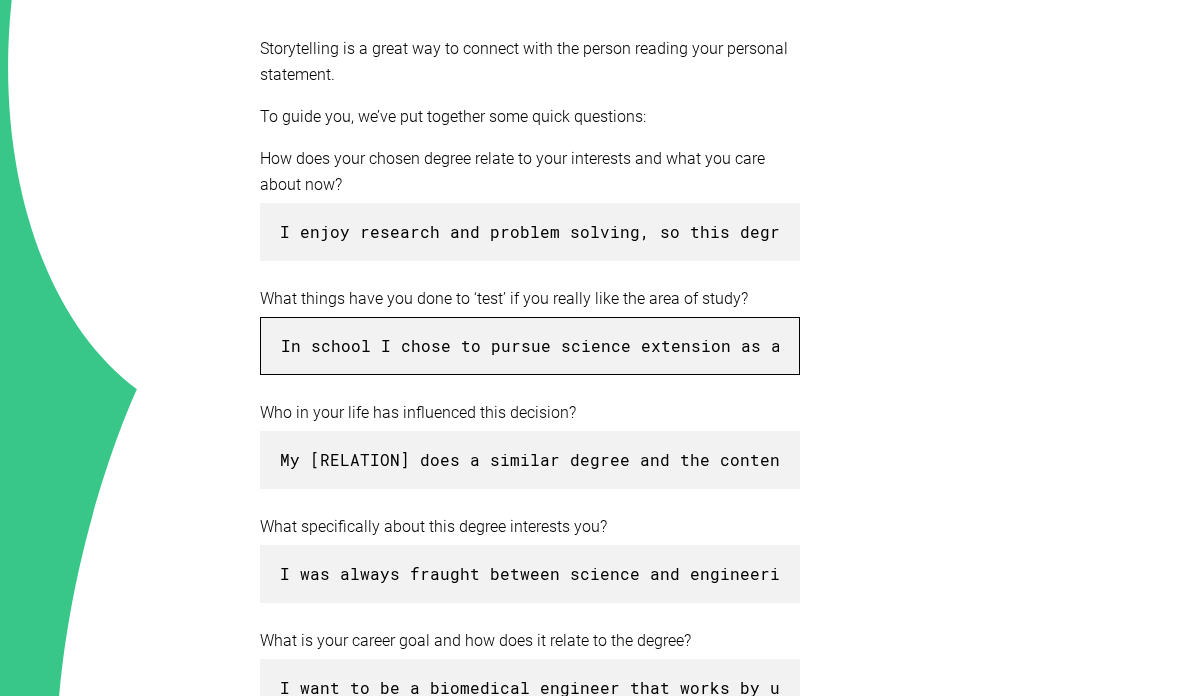 click on "In school I chose to pursue science extension as a subject in year 12 to indepentently work on a research project of choice, where I am enjoying the process of putting my work together and finding the real-life links within my work. Additionally, the engineering aspect is derived from my work with robots in the school’s club as well as extra-curri" at bounding box center (530, 347) 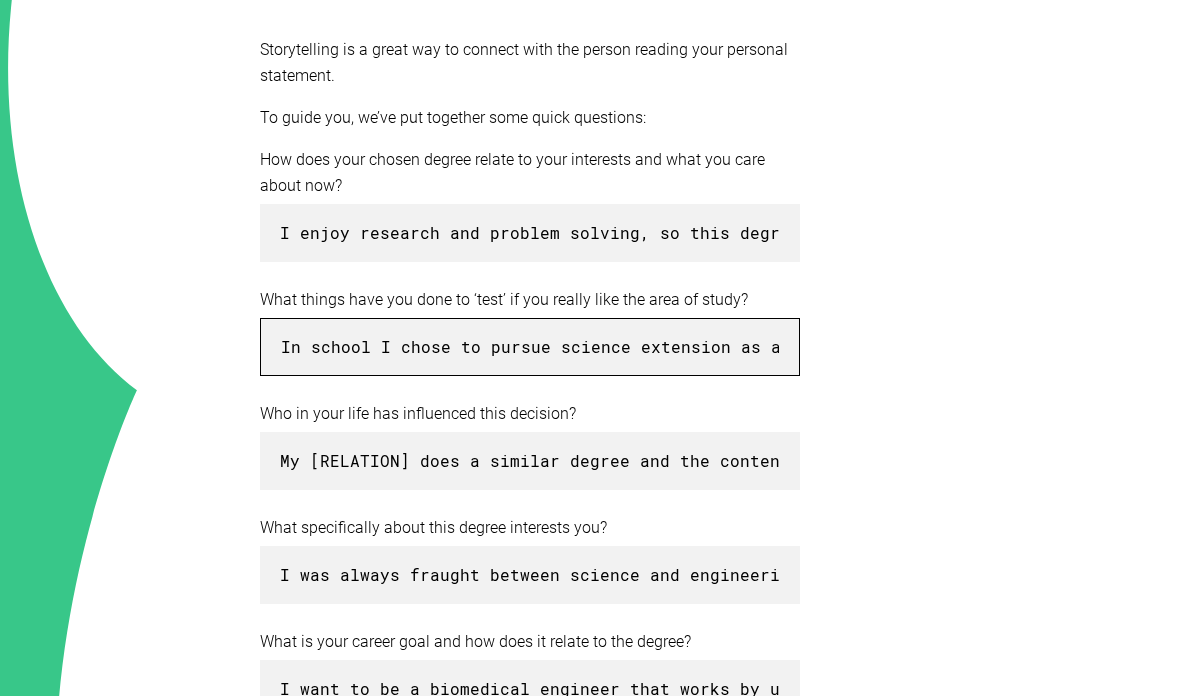 click on "In school I chose to pursue science extension as a subject in year 12 to indepentently work on a research project of choice, where I am enjoying the process of putting my work together and finding the real-life links within my work. Additionally, the engineering aspect is derived from my work with robots in the school’s club as well as extra-curri" at bounding box center (530, 347) 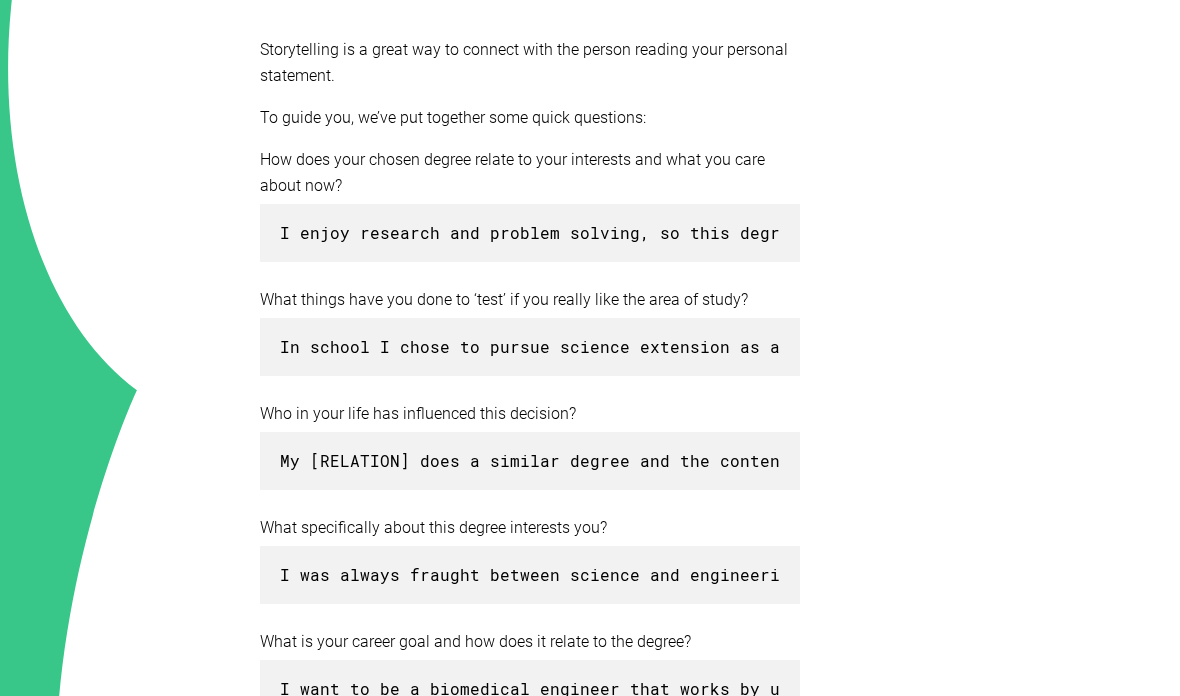 click on "Your future Connecting with your goals Storytelling is a great way to connect with the person reading your personal statement. To guide you, we’ve put together some quick questions: How does your chosen degree relate to your interests and what you care about now? I enjoy research and problem solving, so this degree will enable to put together my passions and work towards something meaningful. What things have you done to ‘test’ if you really like the area of study? Who in your life has influenced this decision? My sister does a similar degree and the content that she learns interests me, additionally my mother has deeply instilled an appreication and admirance towards scientitic research and applications in life, which made me gear towards this area of study. What specifically about this degree interests you? I was always fraught between science and engineering at university, so this degress effectively combines both my interests. What is your career goal and how does it relate to the degree? Back Next" at bounding box center (590, 354) 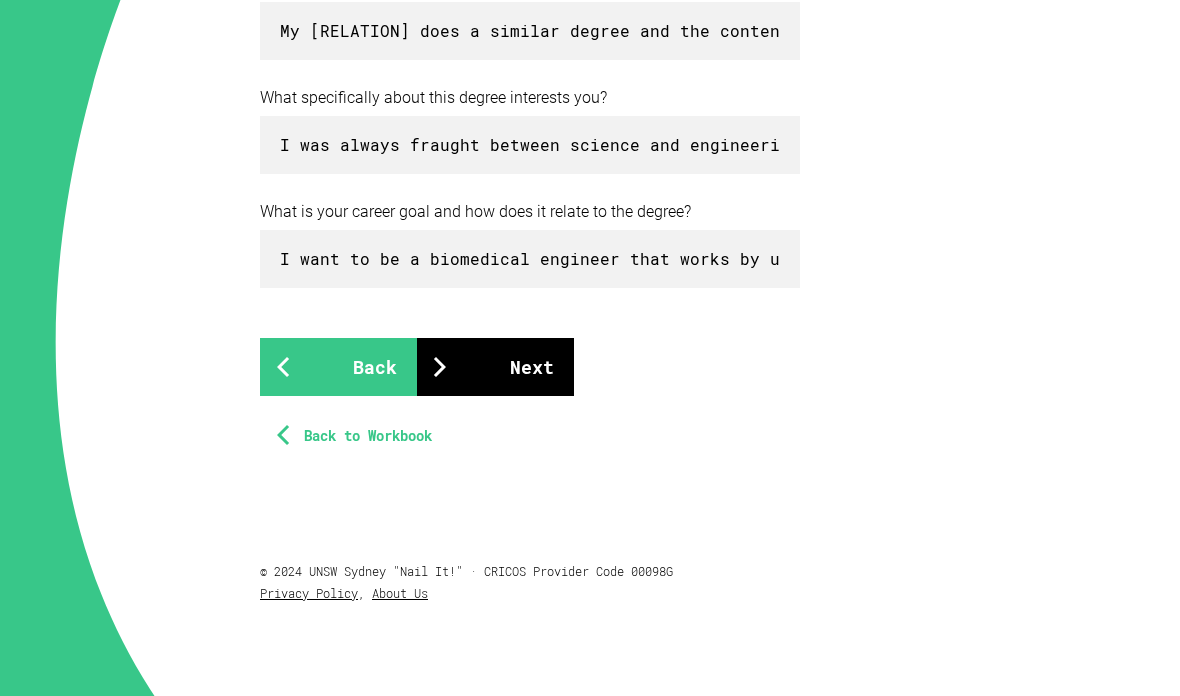 scroll, scrollTop: 935, scrollLeft: 0, axis: vertical 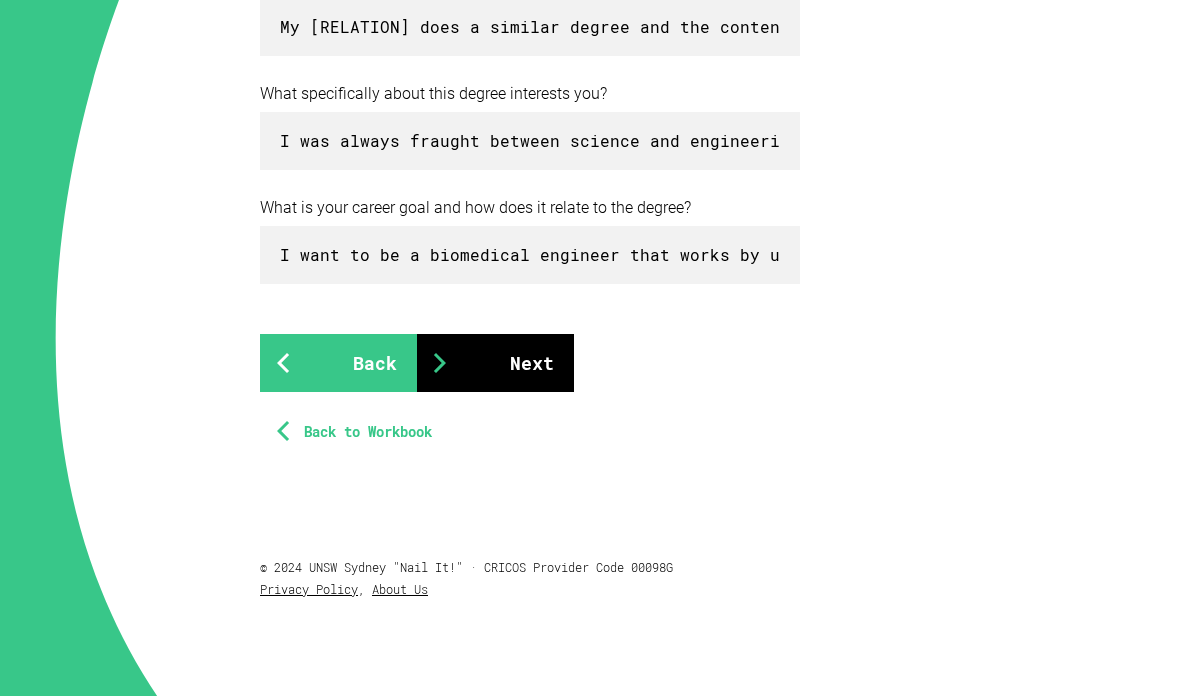 click on "Next" at bounding box center (495, 363) 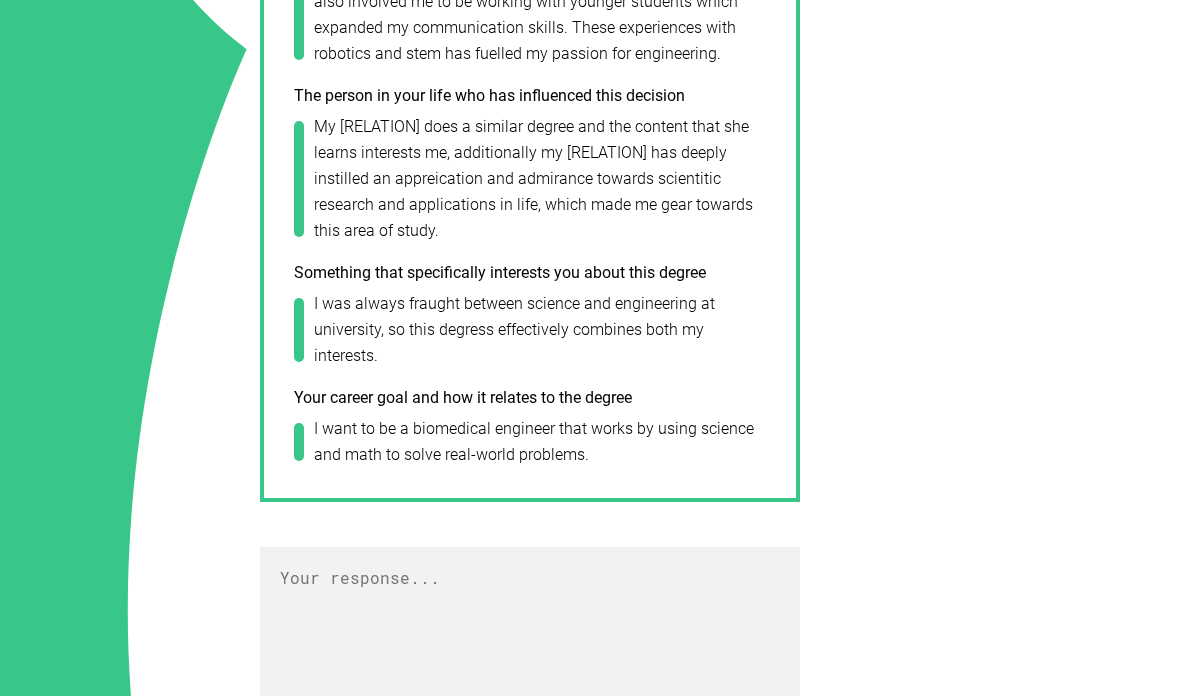 scroll, scrollTop: 1328, scrollLeft: 0, axis: vertical 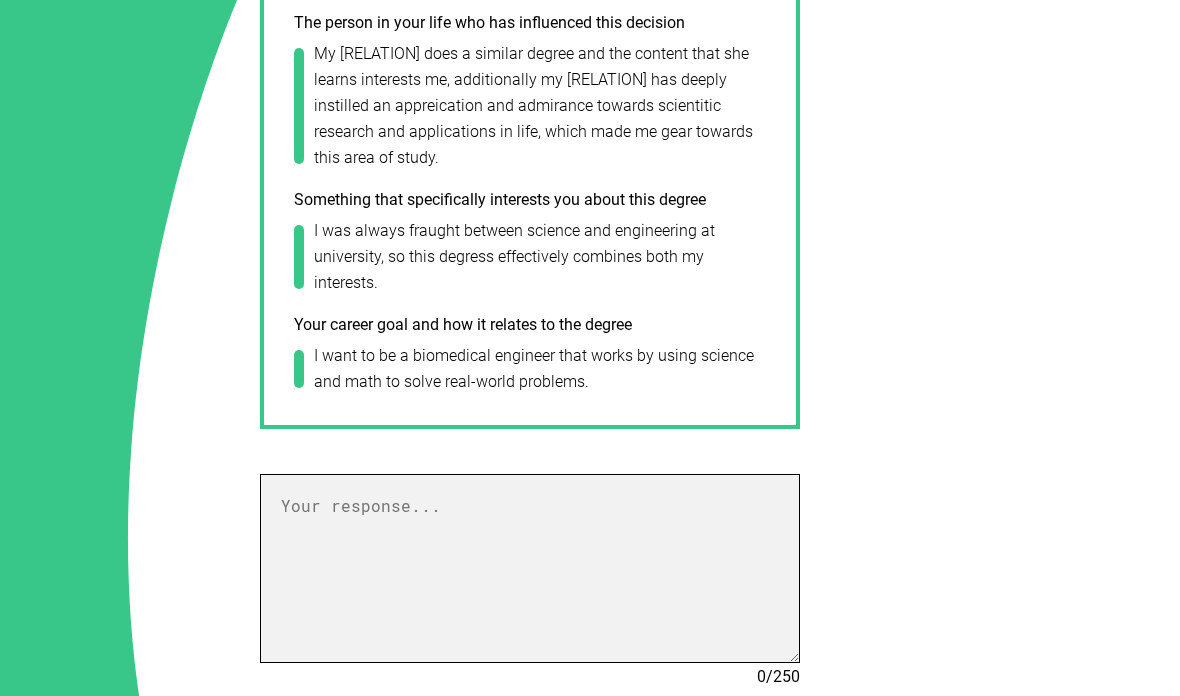 click at bounding box center [530, 568] 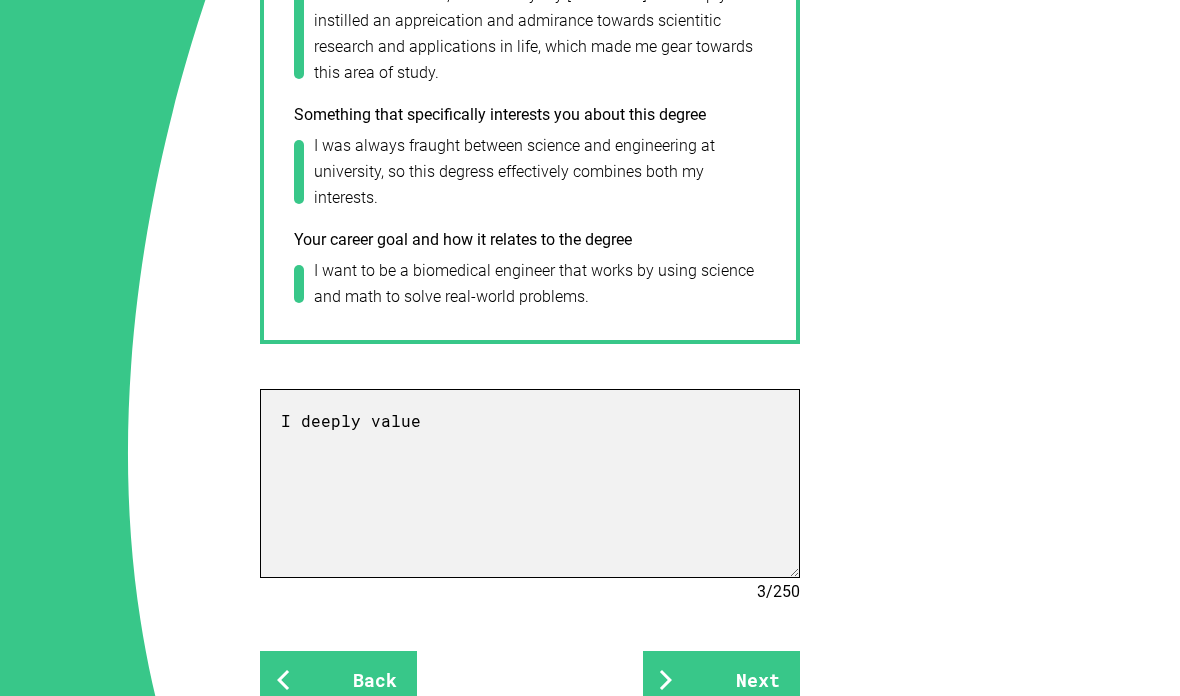 scroll, scrollTop: 1383, scrollLeft: 0, axis: vertical 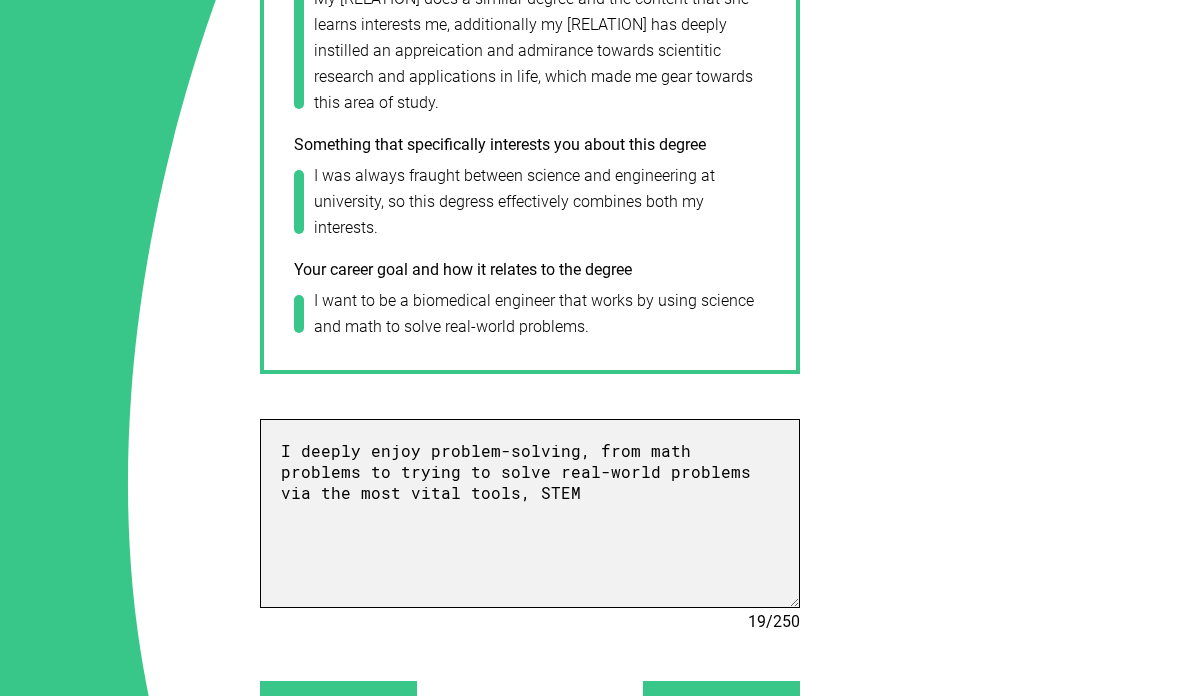 click on "I deeply enjoy problem-solving, from math problems to trying to solve real-world problems via the most vital tools, STEM" at bounding box center [530, 513] 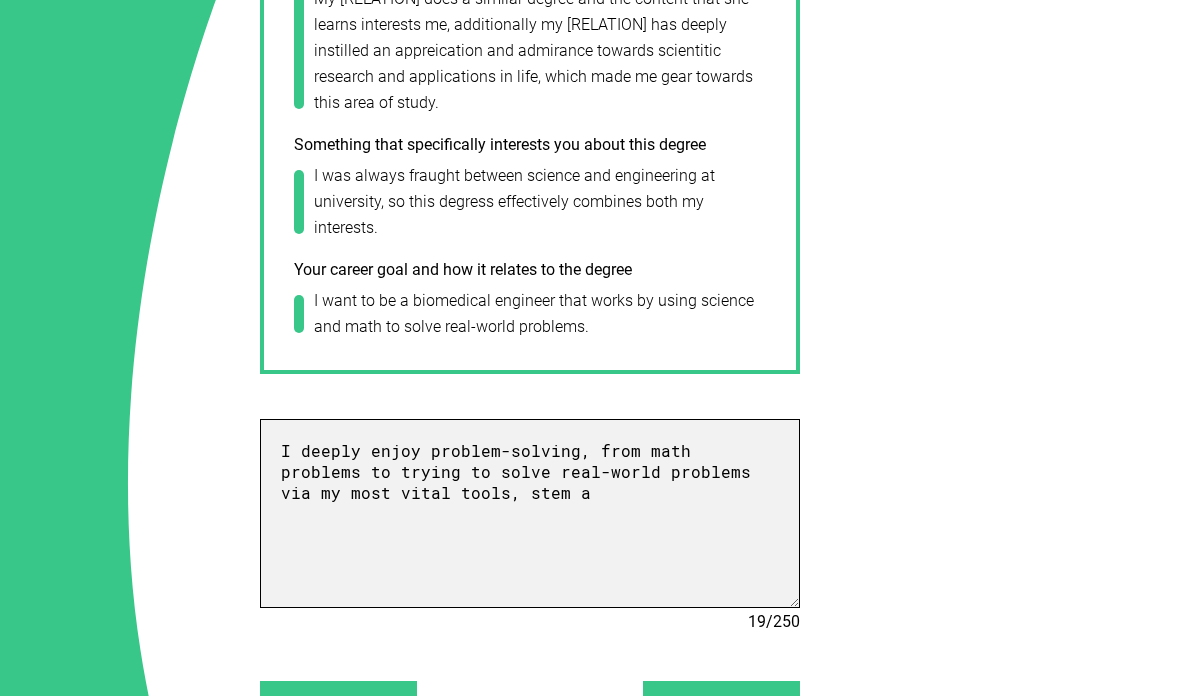 click on "I deeply enjoy problem-solving, from math problems to trying to solve real-world problems via my most vital tools, stem a" at bounding box center [530, 513] 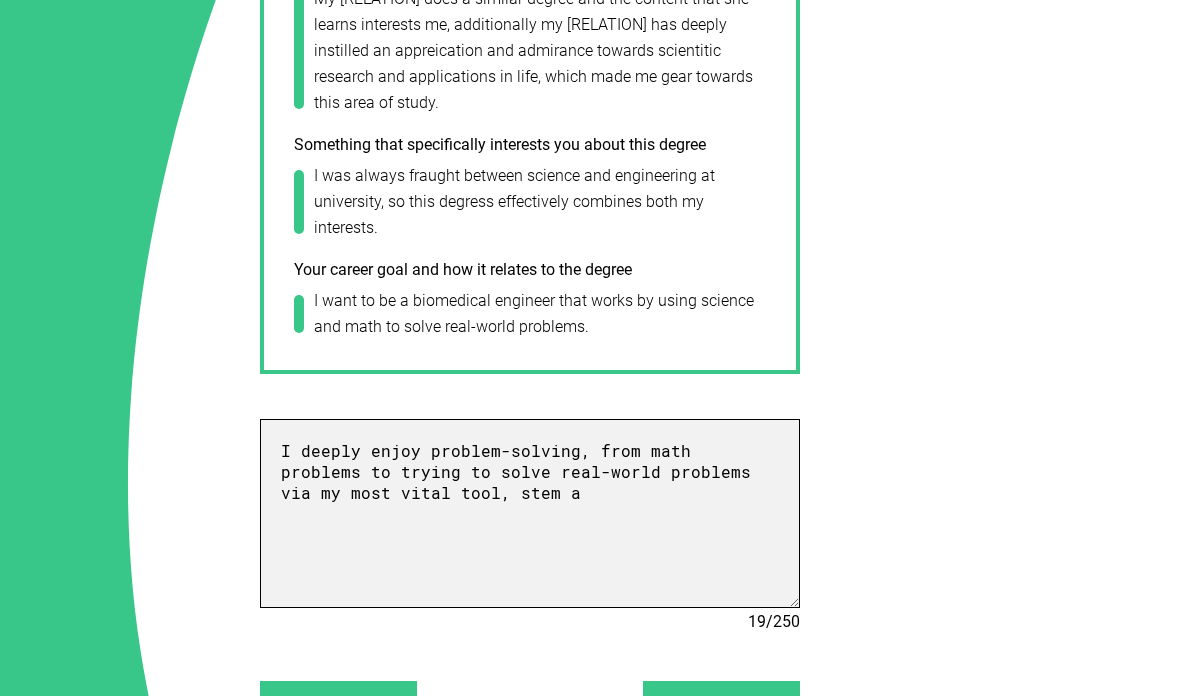 click on "I deeply enjoy problem-solving, from math problems to trying to solve real-world problems via my most vital tool, stem a" at bounding box center (530, 513) 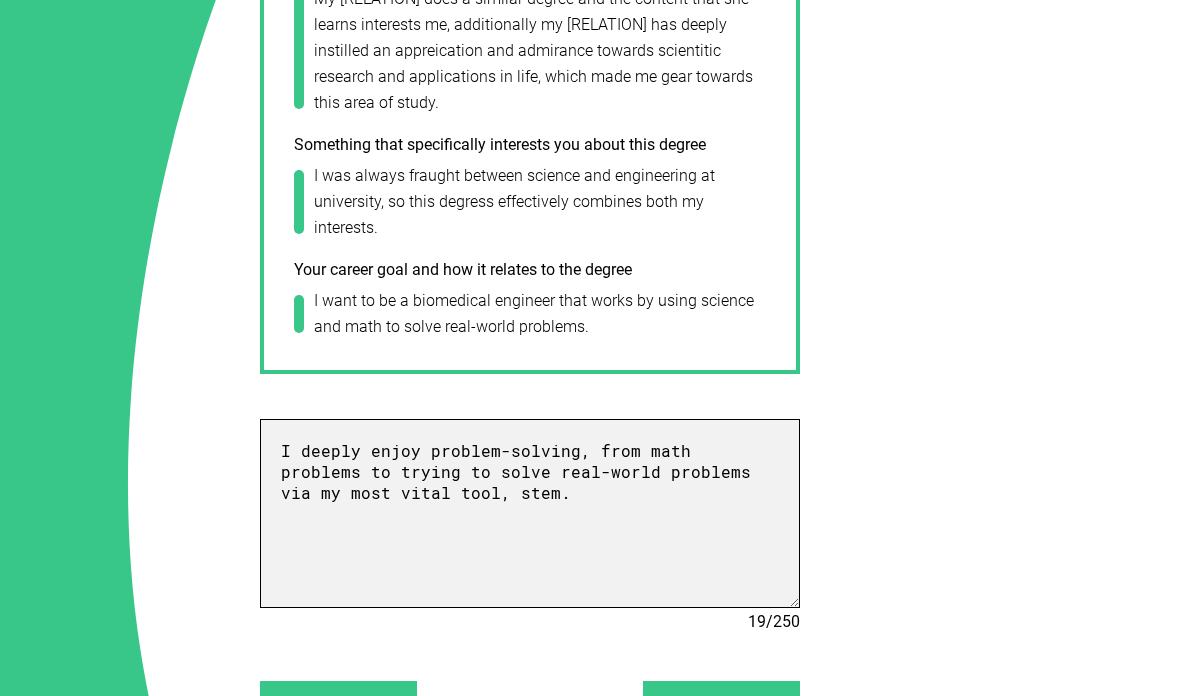 click on "I deeply enjoy problem-solving, from math problems to trying to solve real-world problems via my most vital tool, stem." at bounding box center [530, 513] 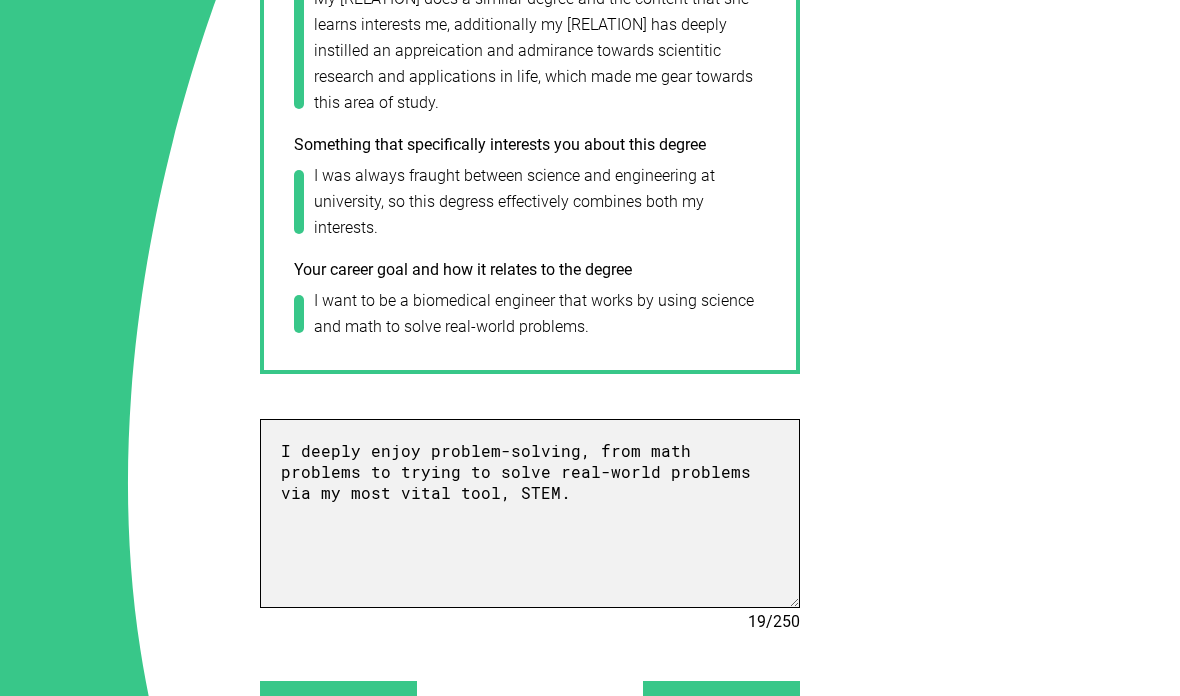 click on "I deeply enjoy problem-solving, from math problems to trying to solve real-world problems via my most vital tool, STEM." at bounding box center [530, 513] 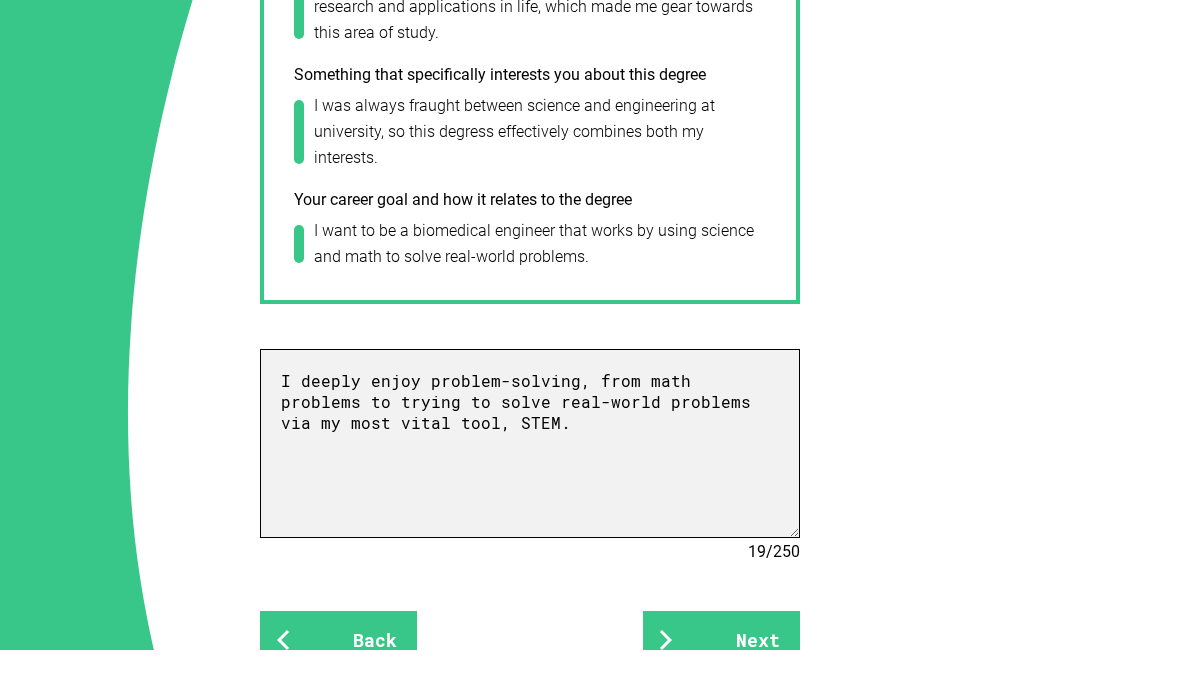 scroll, scrollTop: 1473, scrollLeft: 0, axis: vertical 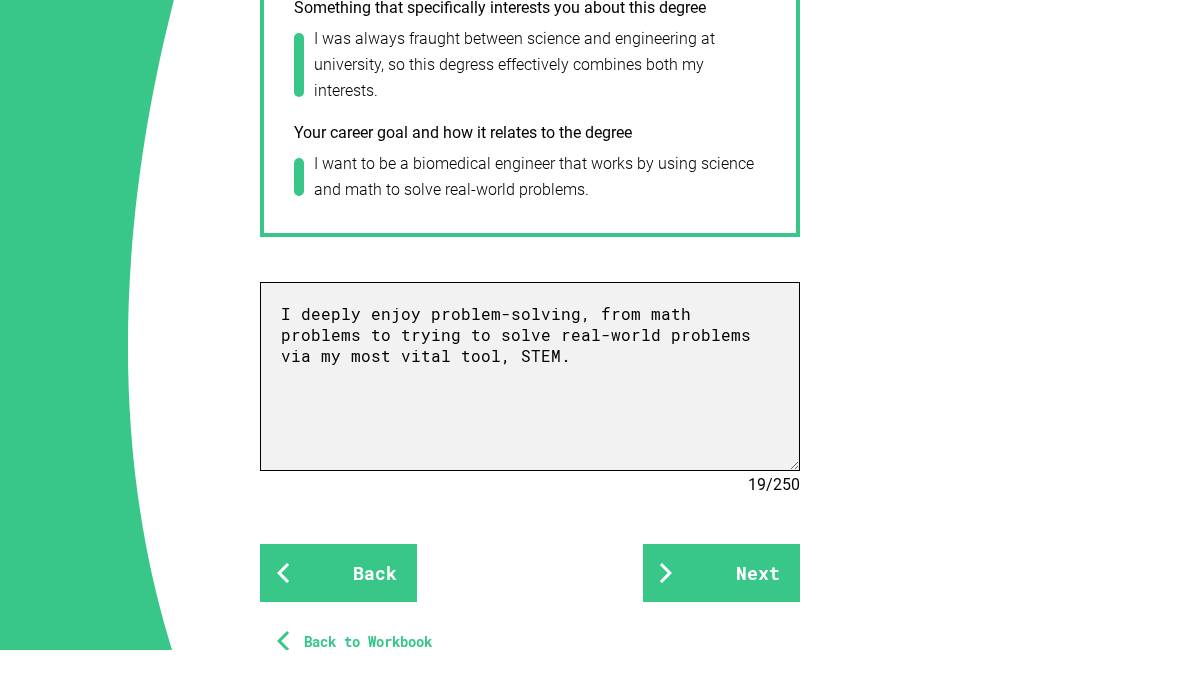 click on "I deeply enjoy problem-solving, from math problems to trying to solve real-world problems via my most vital tool, STEM." at bounding box center [530, 423] 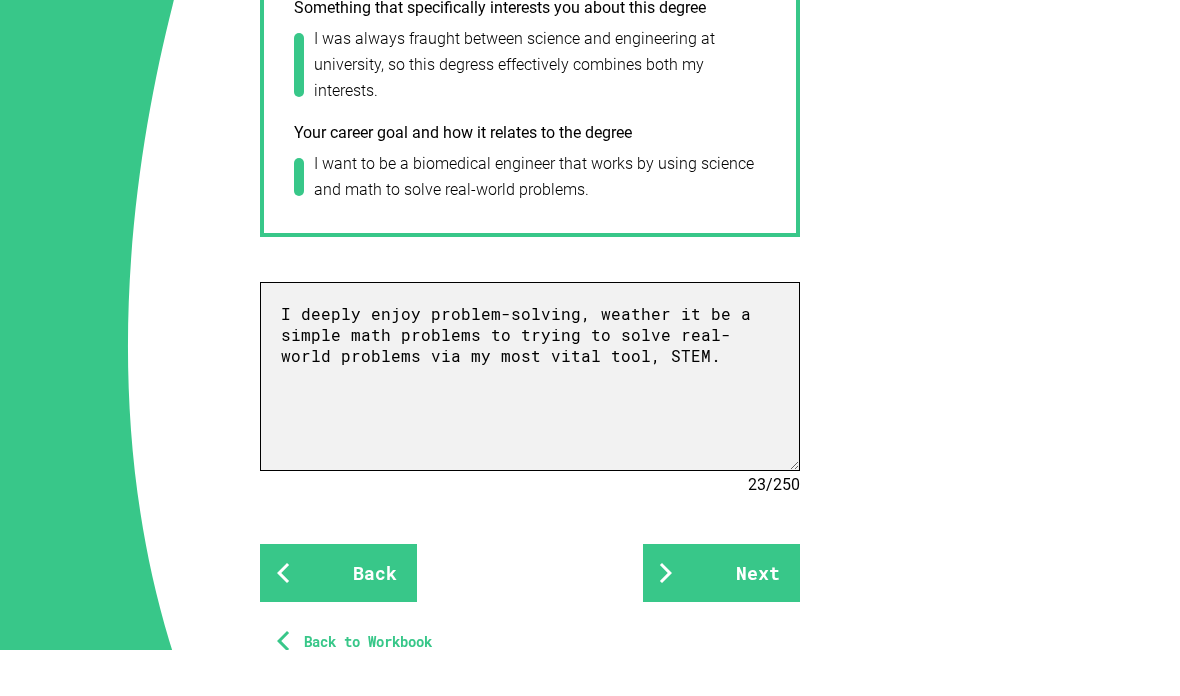 click on "I deeply enjoy problem-solving, weather it be a simple math problems to trying to solve real-world problems via my most vital tool, STEM." at bounding box center (530, 423) 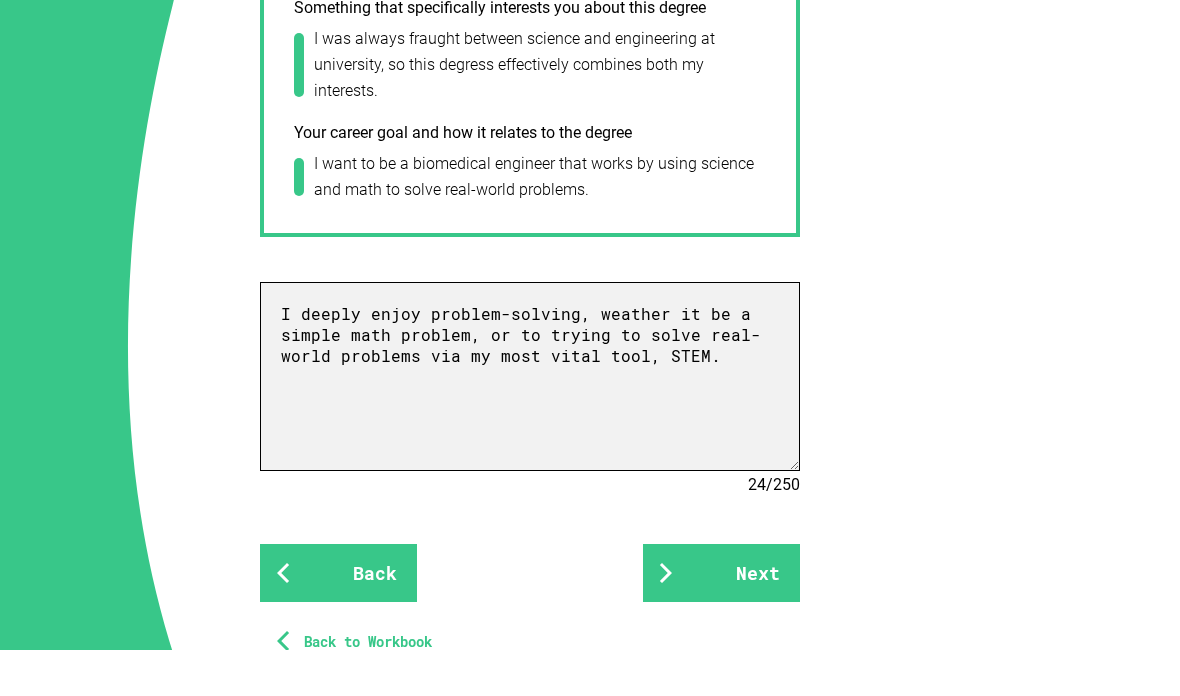 click on "I deeply enjoy problem-solving, weather it be a simple math problem, or to trying to solve real-world problems via my most vital tool, STEM." at bounding box center [530, 423] 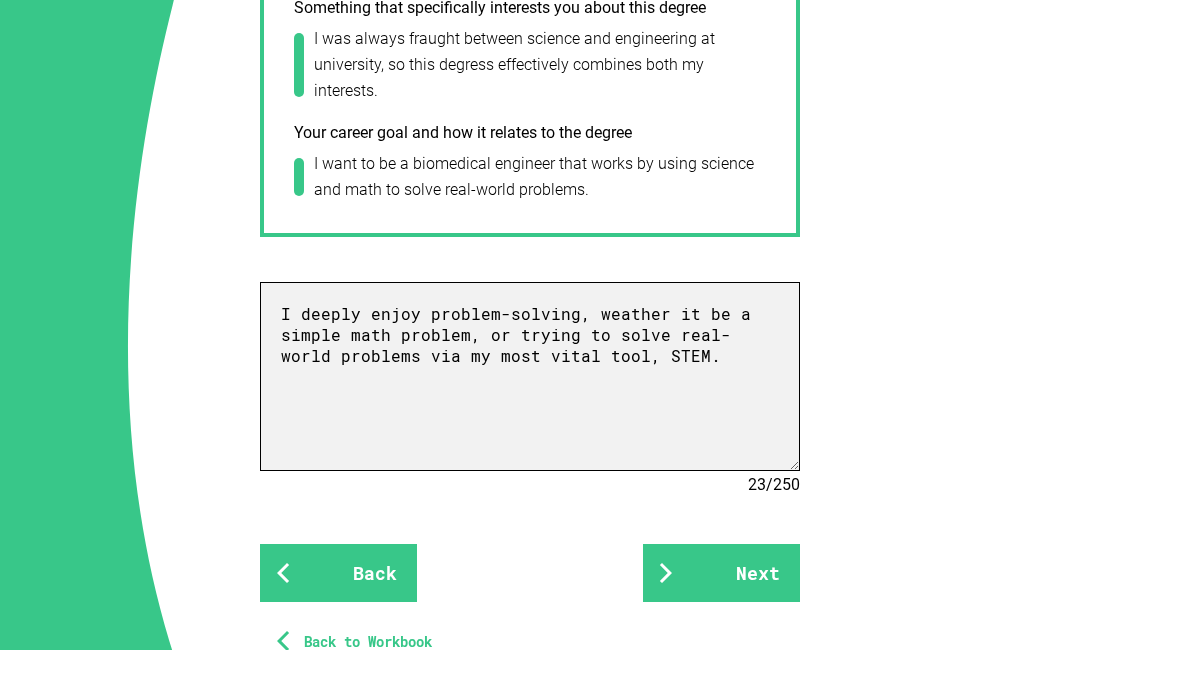 click on "I deeply enjoy problem-solving, weather it be a simple math problem, or trying to solve real-world problems via my most vital tool, STEM." at bounding box center [530, 423] 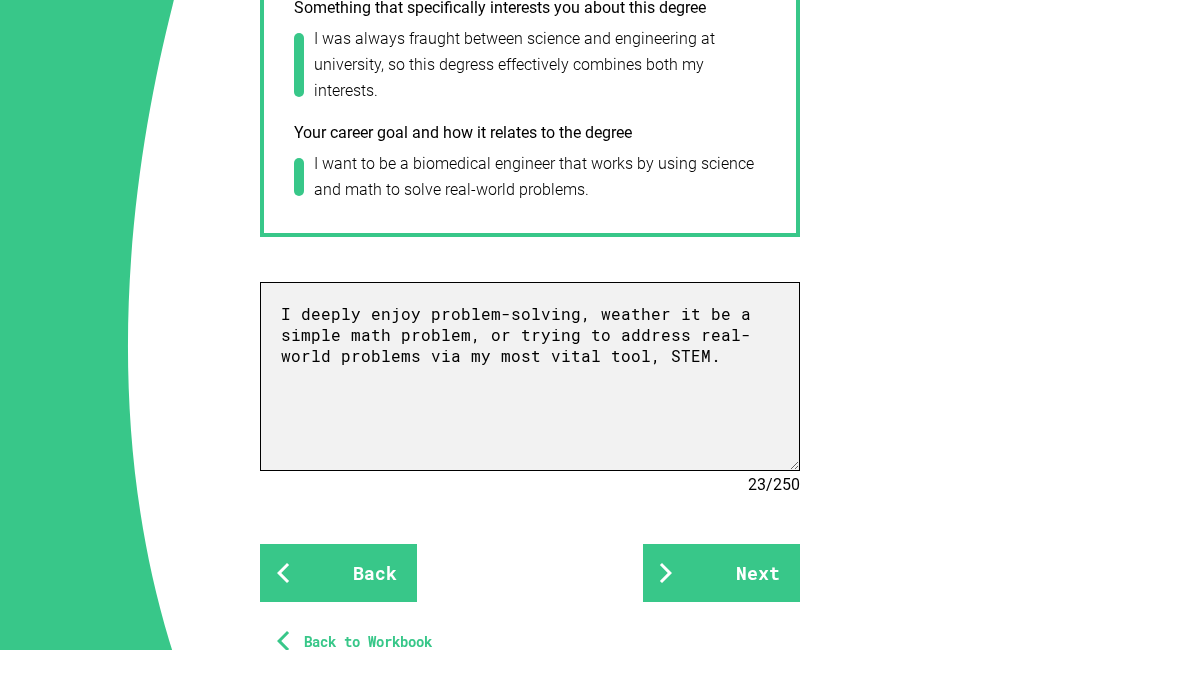 click on "I deeply enjoy problem-solving, weather it be a simple math problem, or trying to address real-world problems via my most vital tool, STEM." at bounding box center [530, 423] 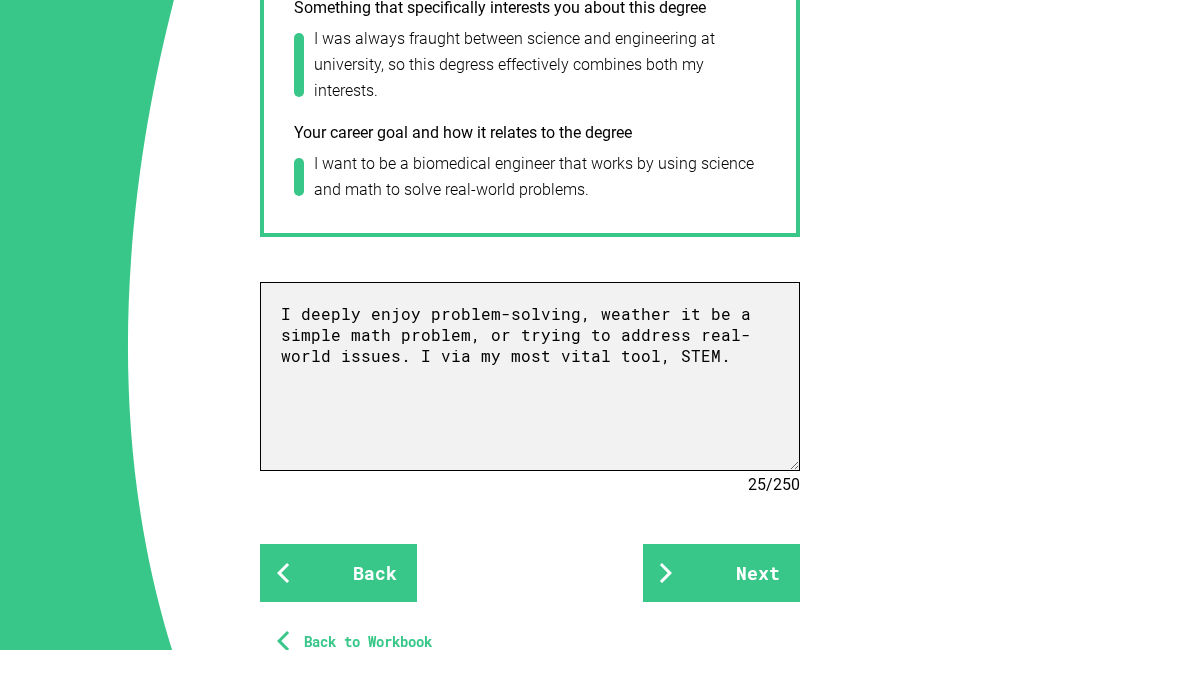 click on "I deeply enjoy problem-solving, weather it be a simple math problem, or trying to address real-world issues. I via my most vital tool, STEM." at bounding box center (530, 423) 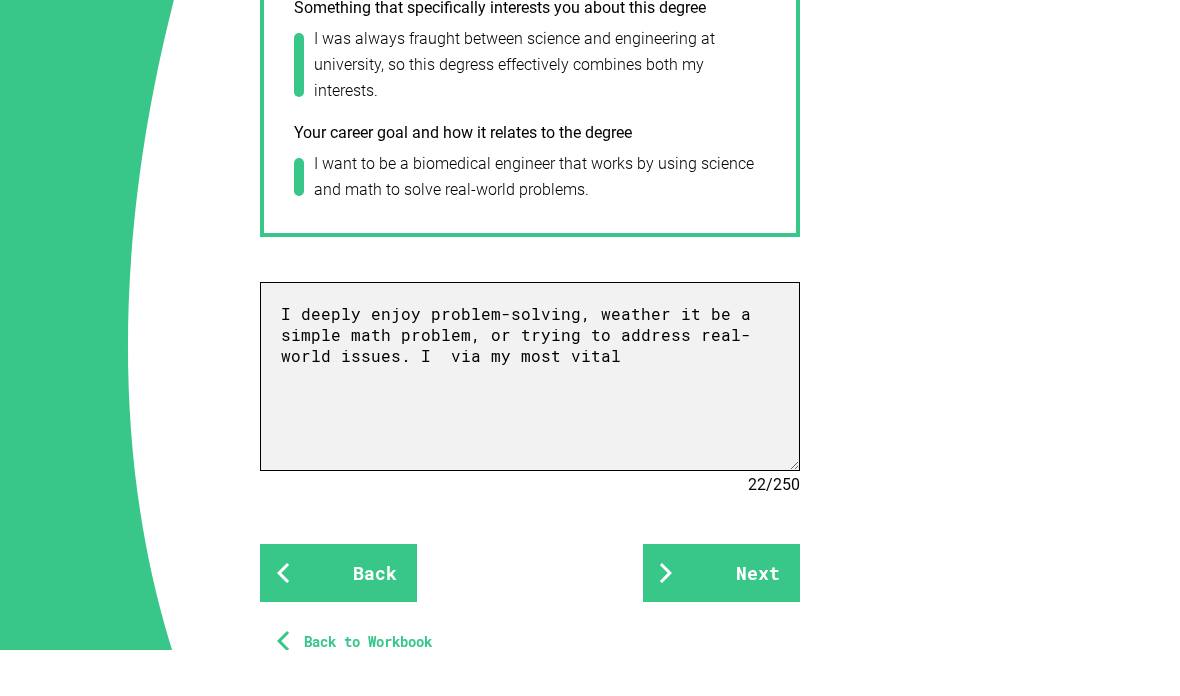 type on "I deeply enjoy problem-solving, weather it be a simple math problem, or trying to address real-world issues. I  via my most vital" 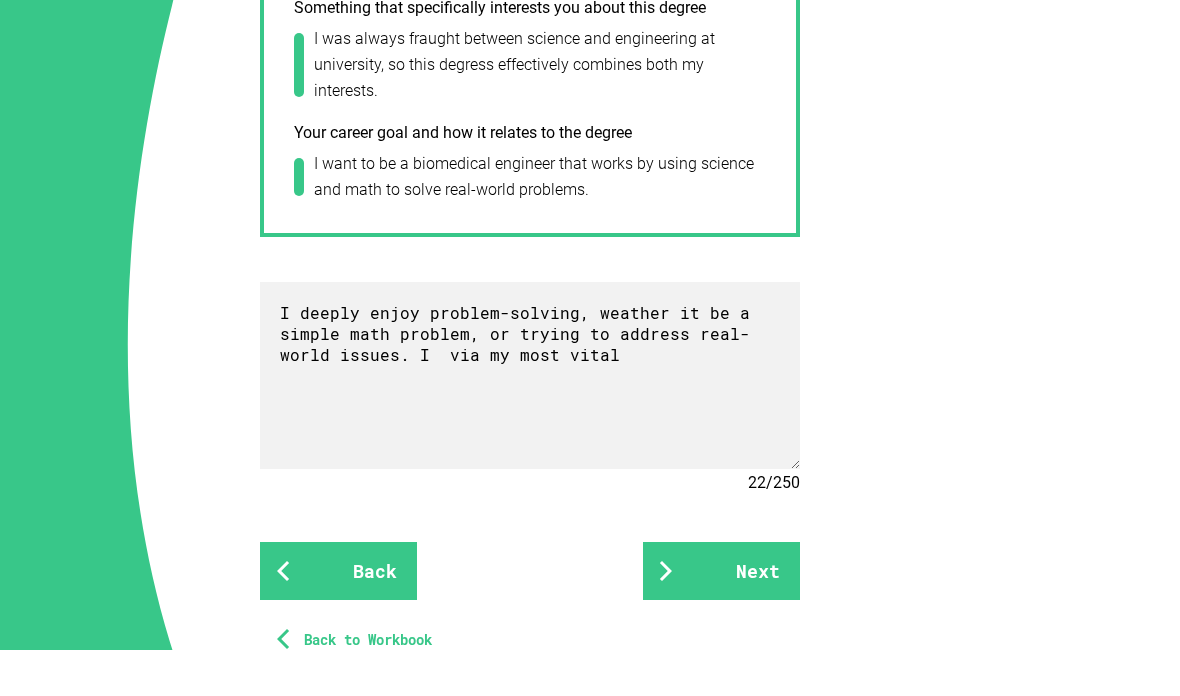 click on "Your future Now write about it The reasons why you want to study this course will be personal. Use this question as an opportunity to tell us about your values, motivations and interests. Gateway Admission Pathway personal statement question Why are you interested in the course you are applying for? Tell us how this degree relates to your passions and goals. What you answered How your chosen degree relates to your interests and what you care about now I enjoy research and problem solving, so this degree will enable to put together my passions and work towards something meaningful. Things you have done to ‘test’ if you really like the area of study The person in your life who has influenced this decision My sister does a similar degree and the content that she learns interests me, additionally my mother has deeply instilled an appreication and admirance towards scientitic research and applications in life, which made me gear towards this area of study.  Your career goal and how it relates to the degree 22" at bounding box center [590, -221] 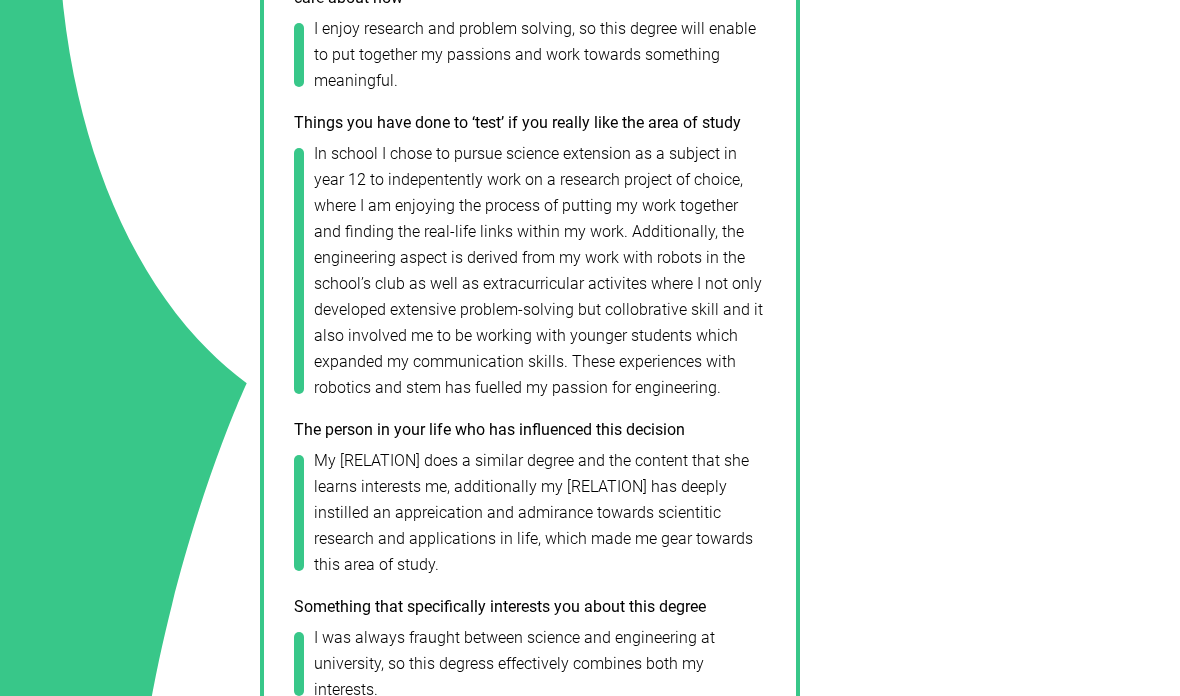 scroll, scrollTop: 955, scrollLeft: 0, axis: vertical 